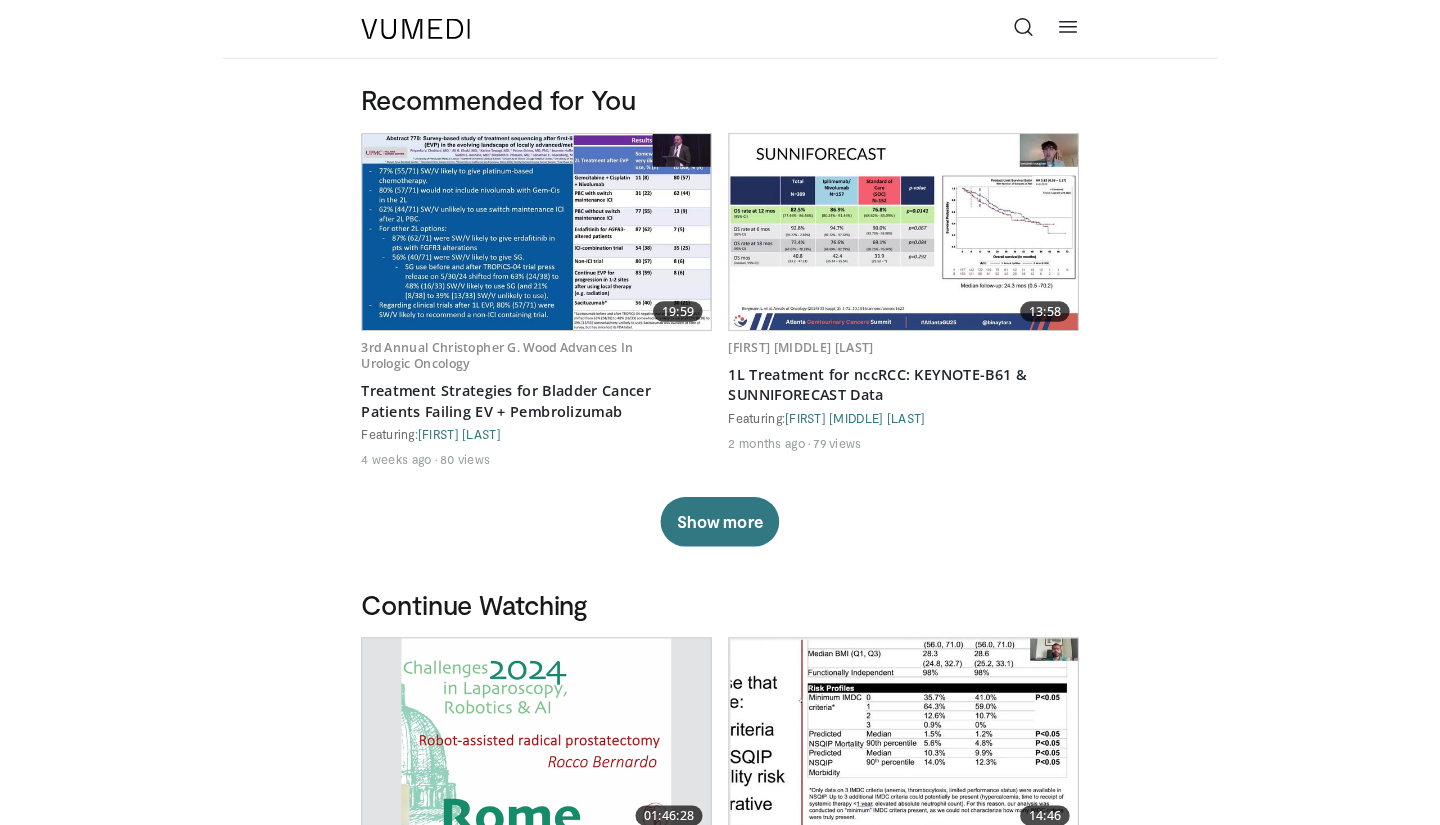scroll, scrollTop: 0, scrollLeft: 0, axis: both 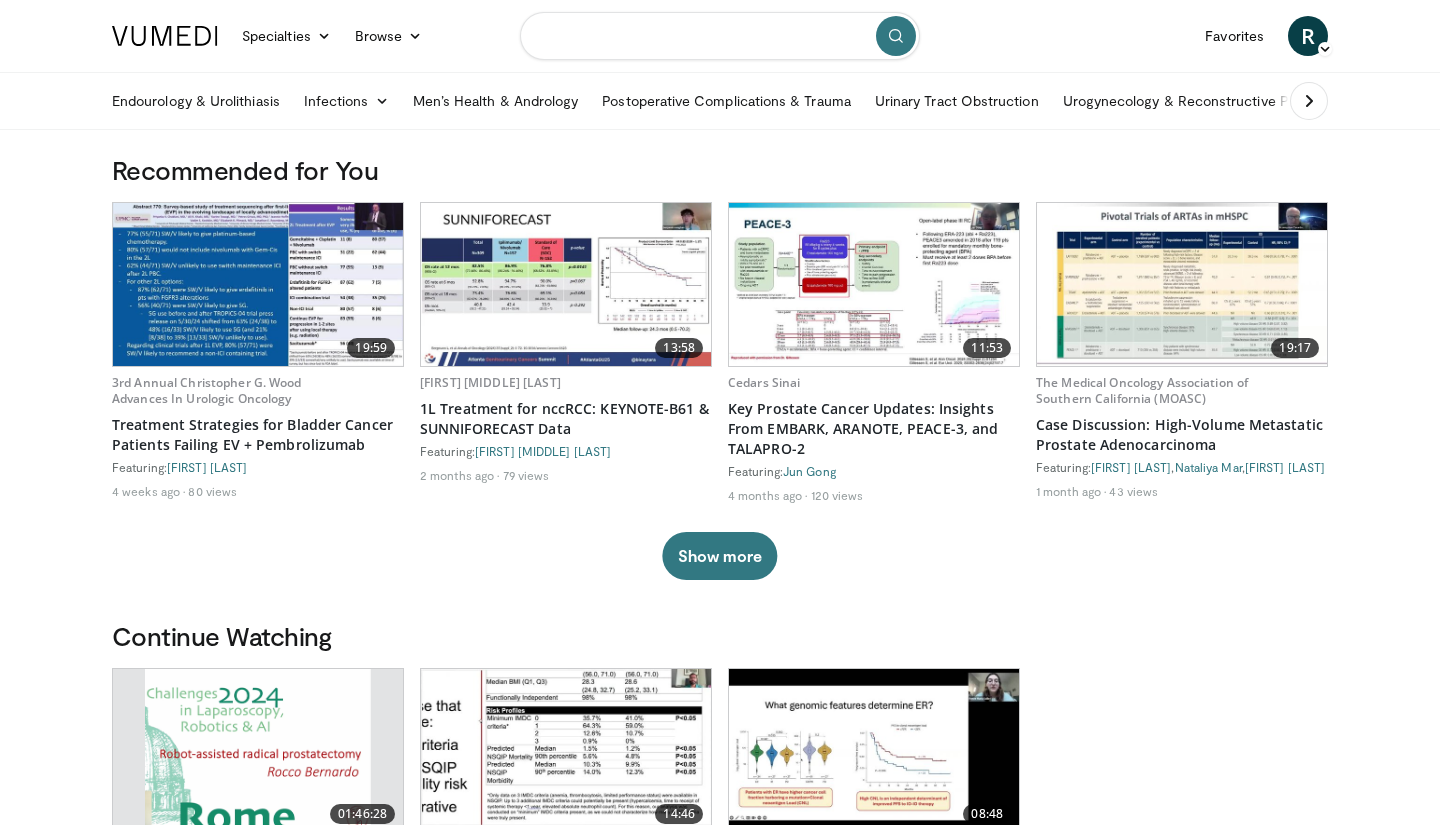 click at bounding box center [720, 36] 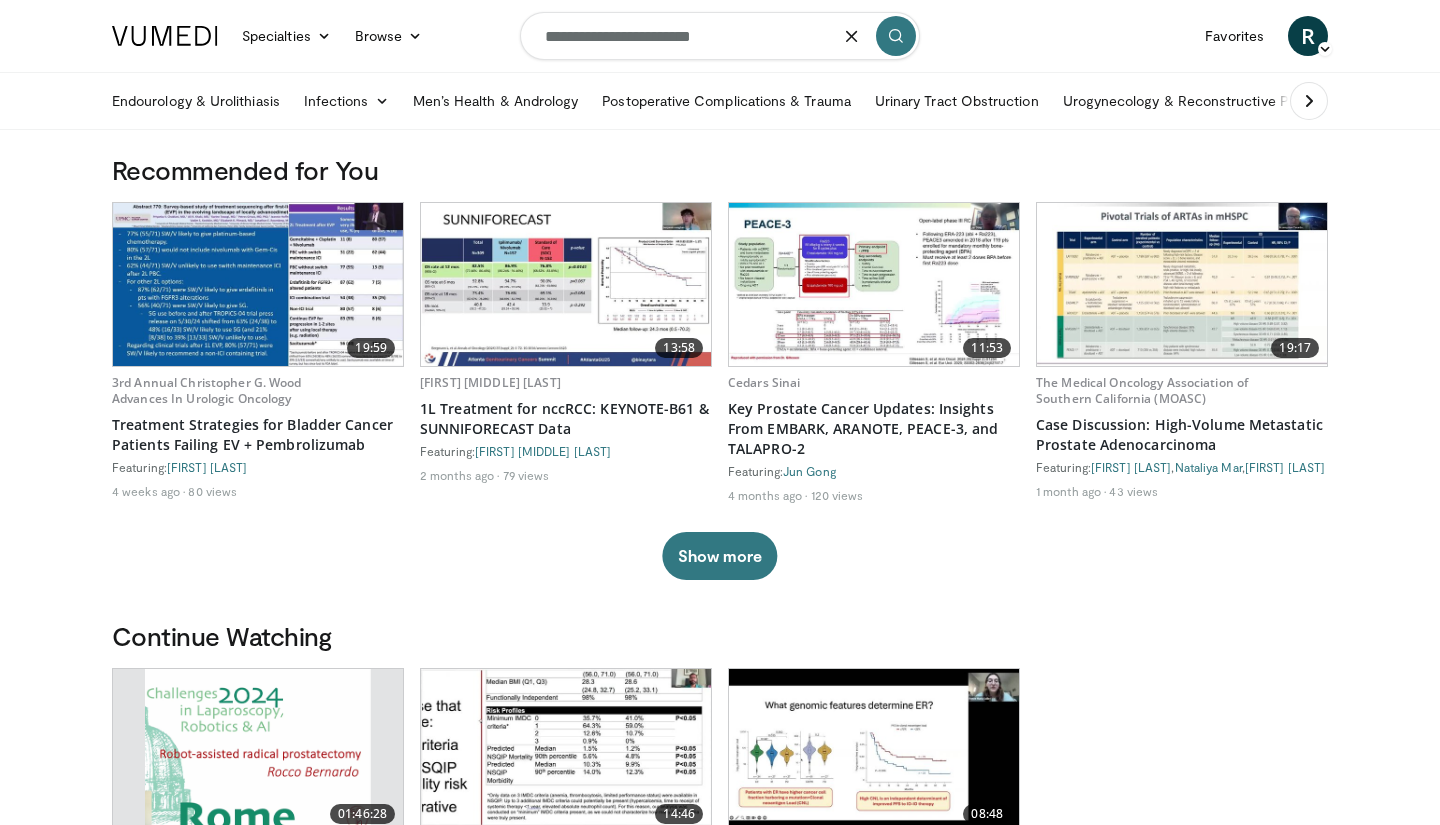 type on "**********" 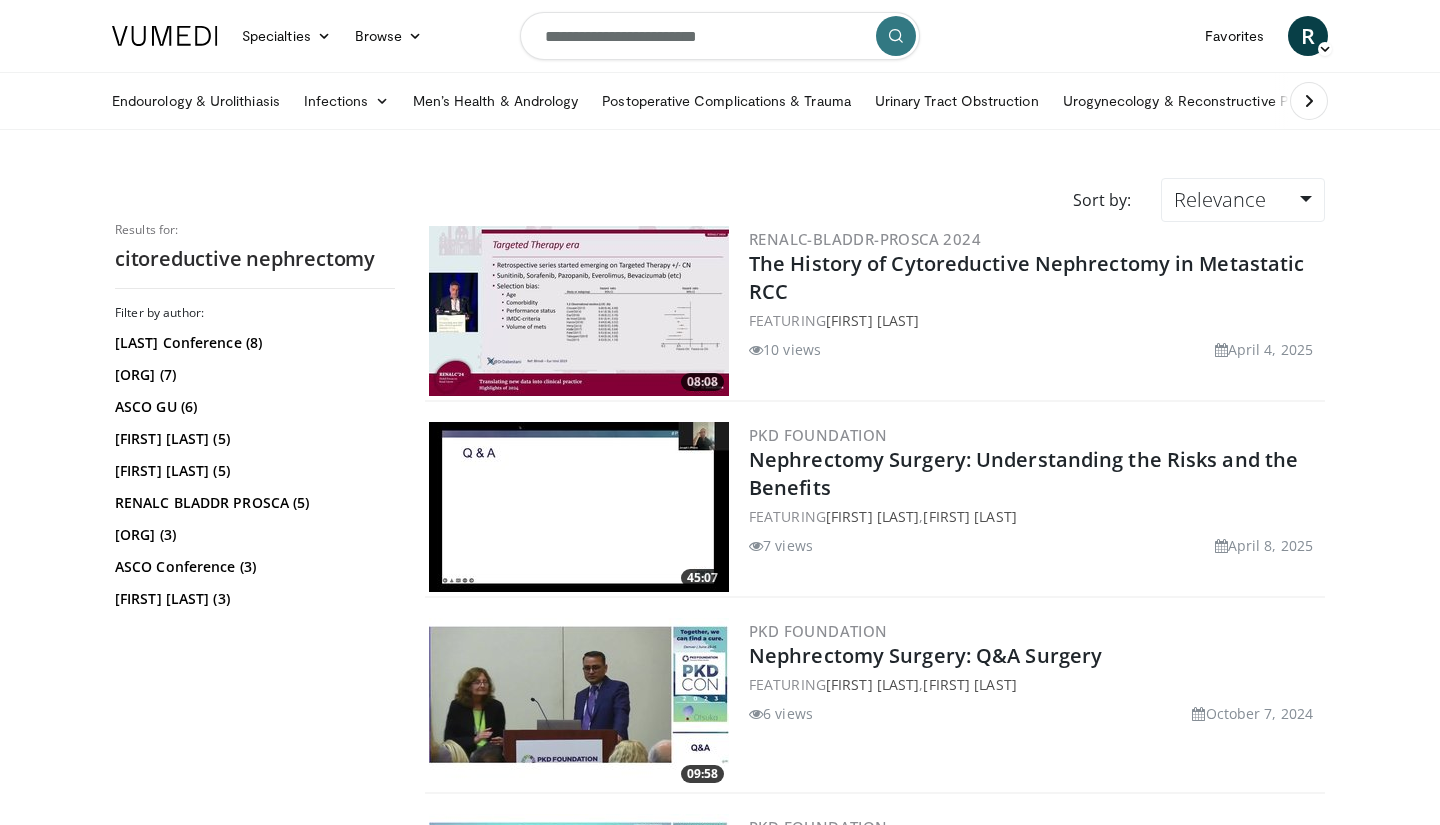 scroll, scrollTop: 0, scrollLeft: 0, axis: both 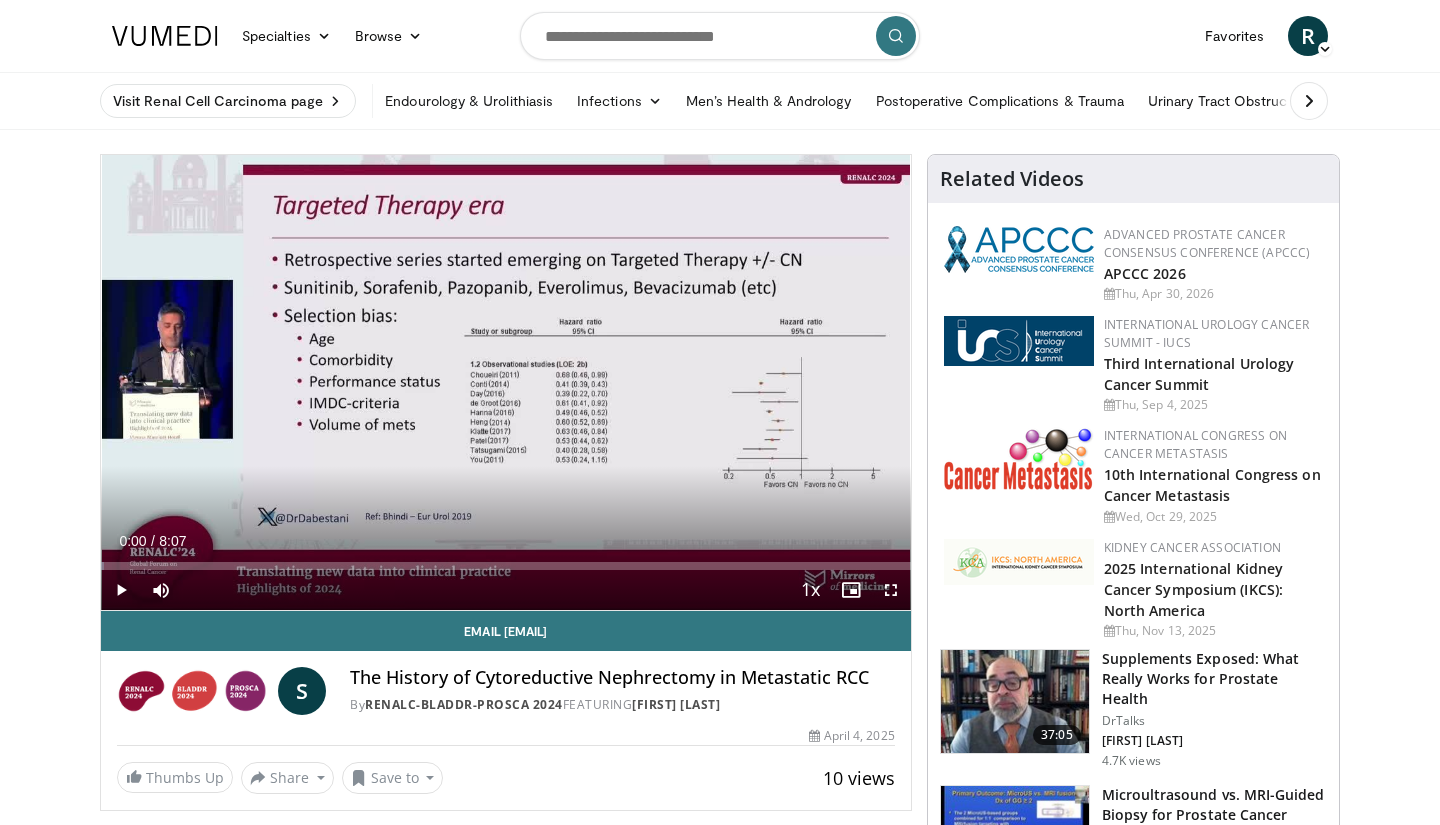 click at bounding box center (121, 590) 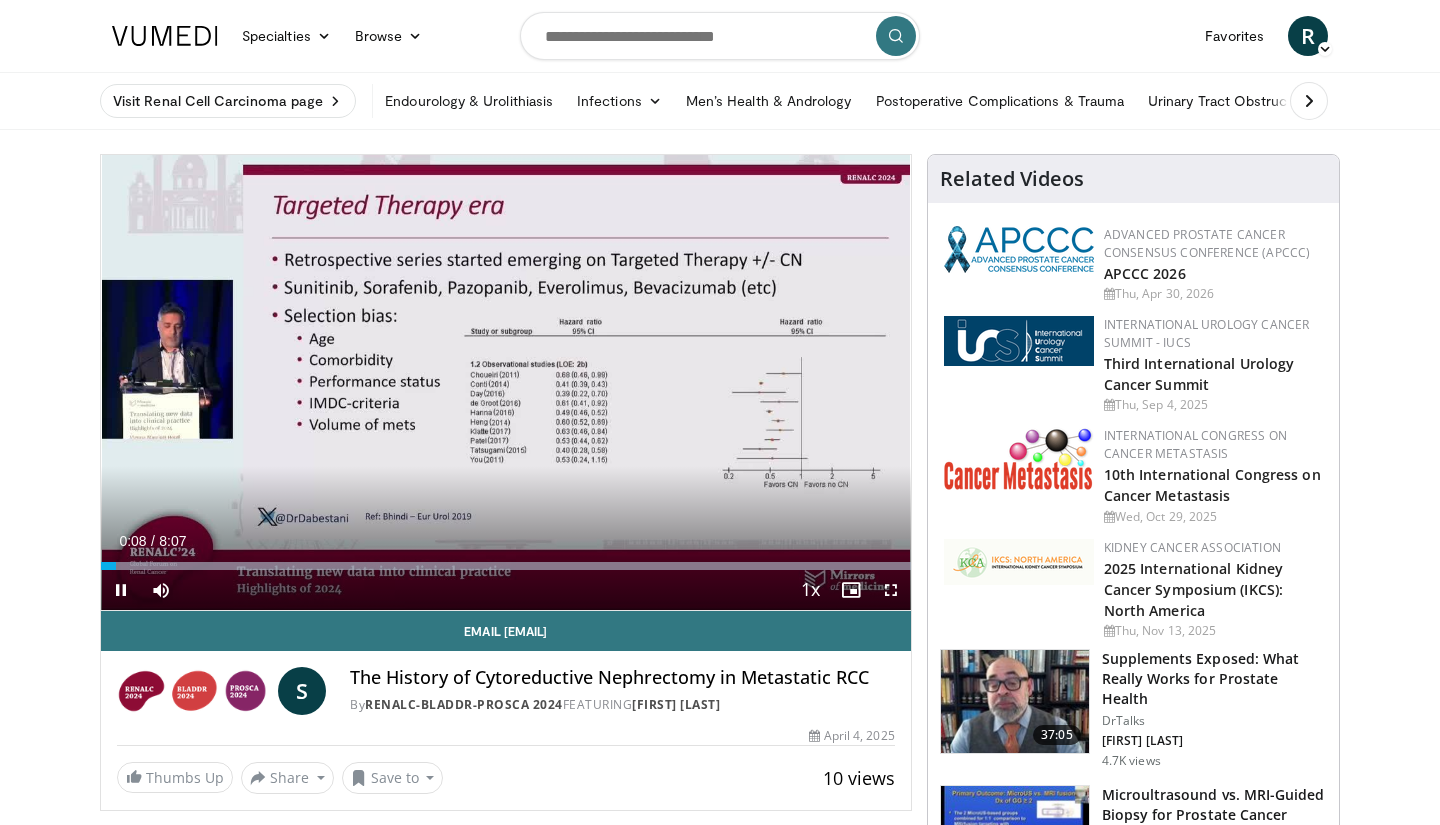 click at bounding box center (891, 590) 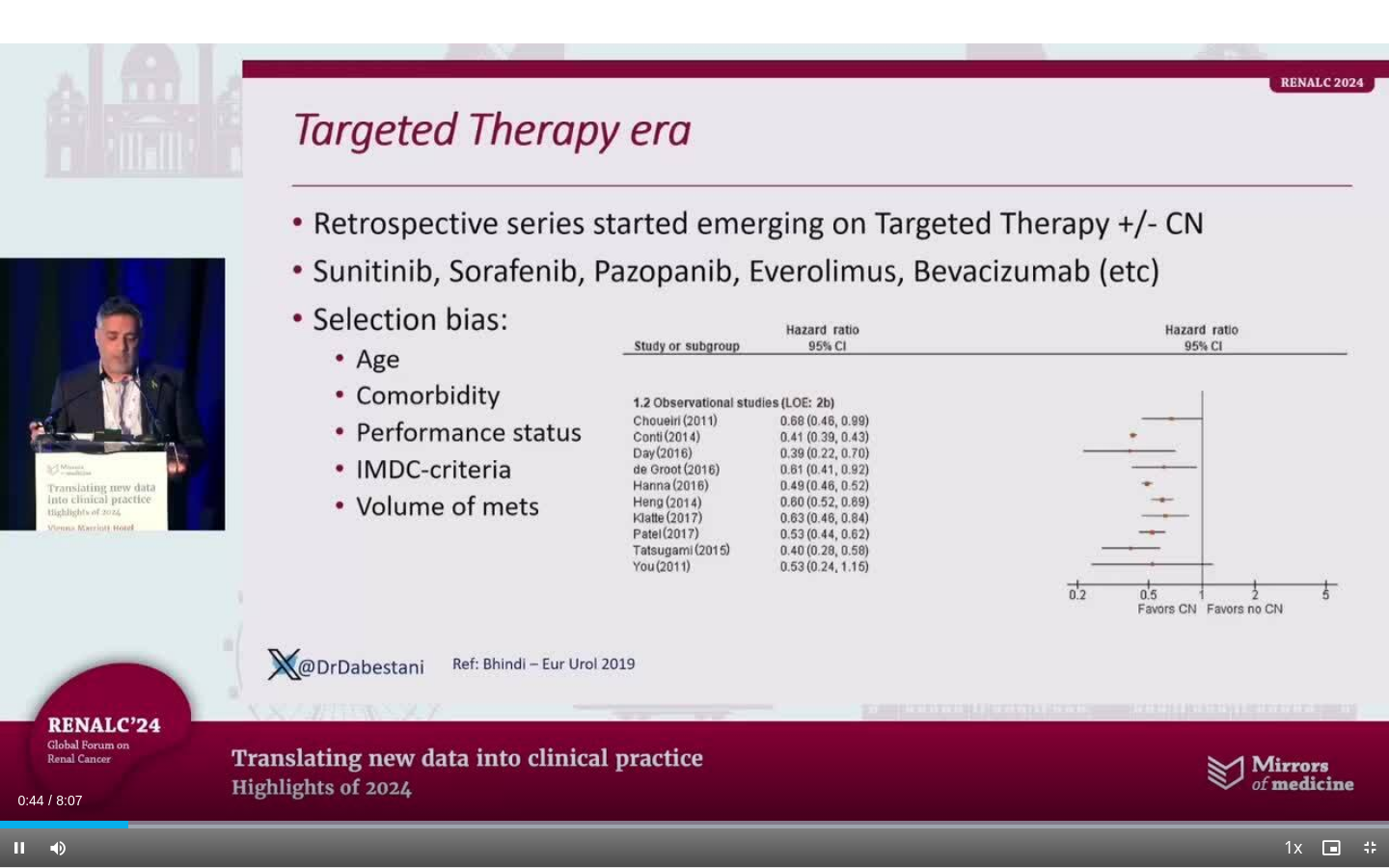click at bounding box center (19, 848) 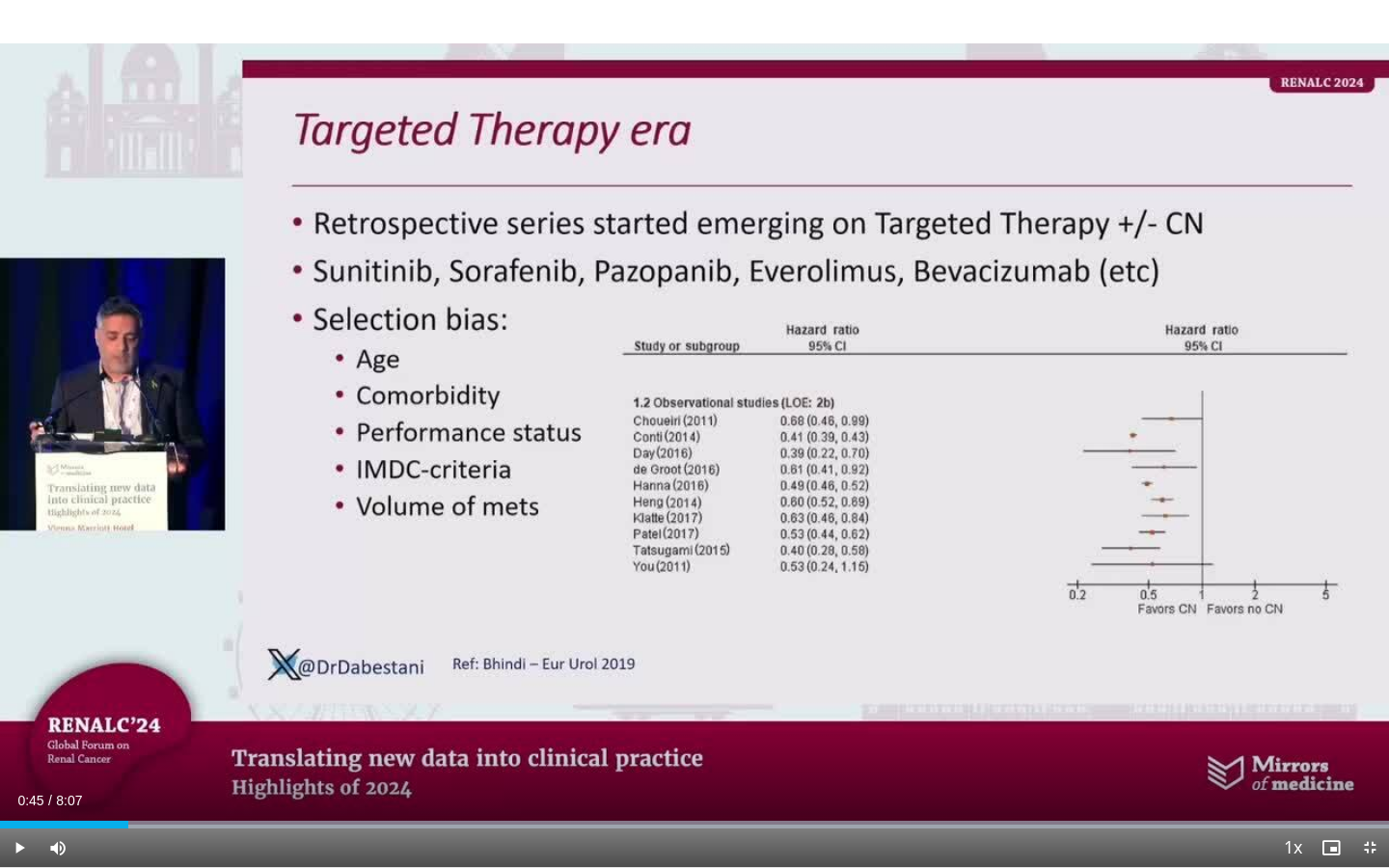 click at bounding box center [19, 848] 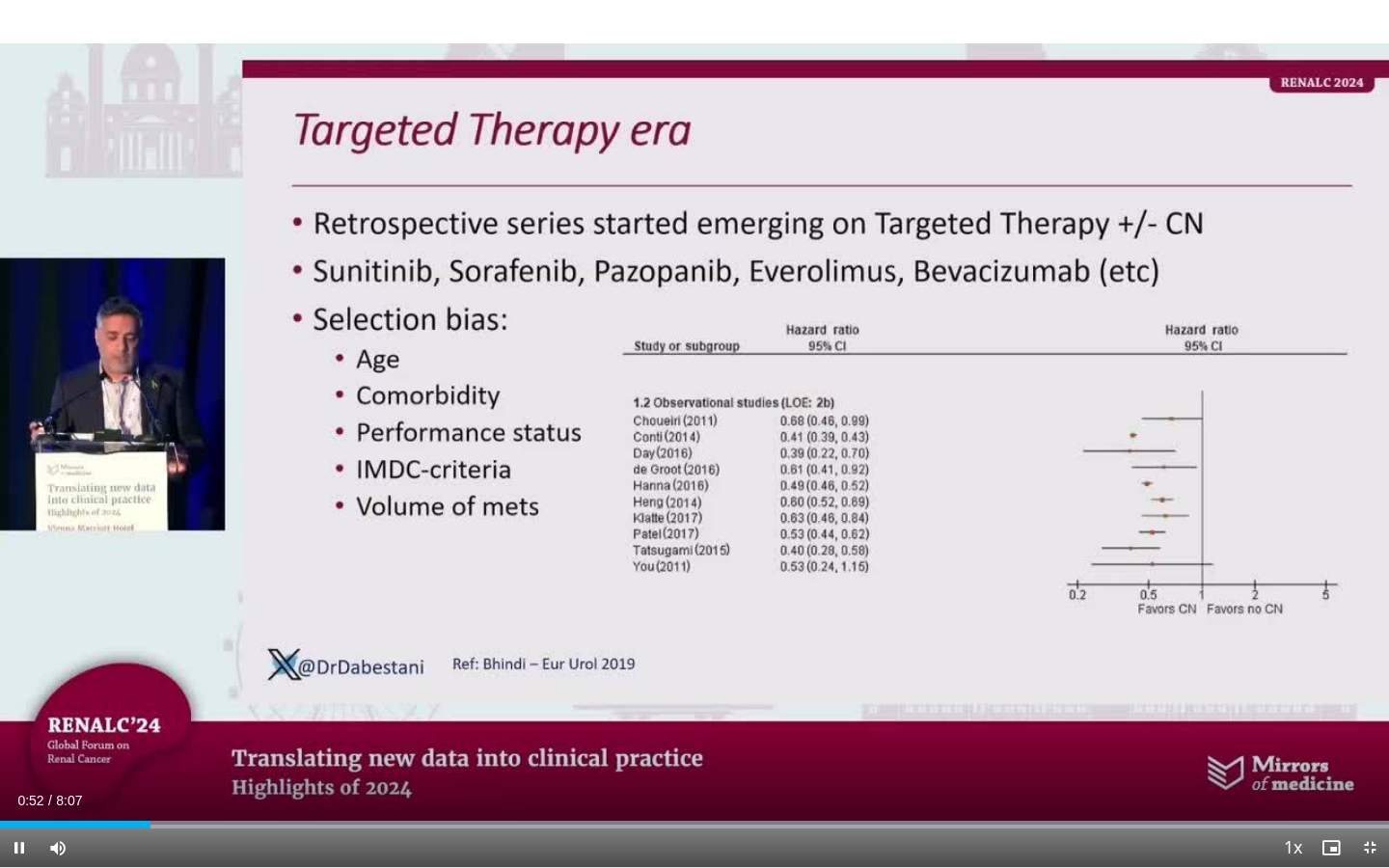 click at bounding box center (19, 848) 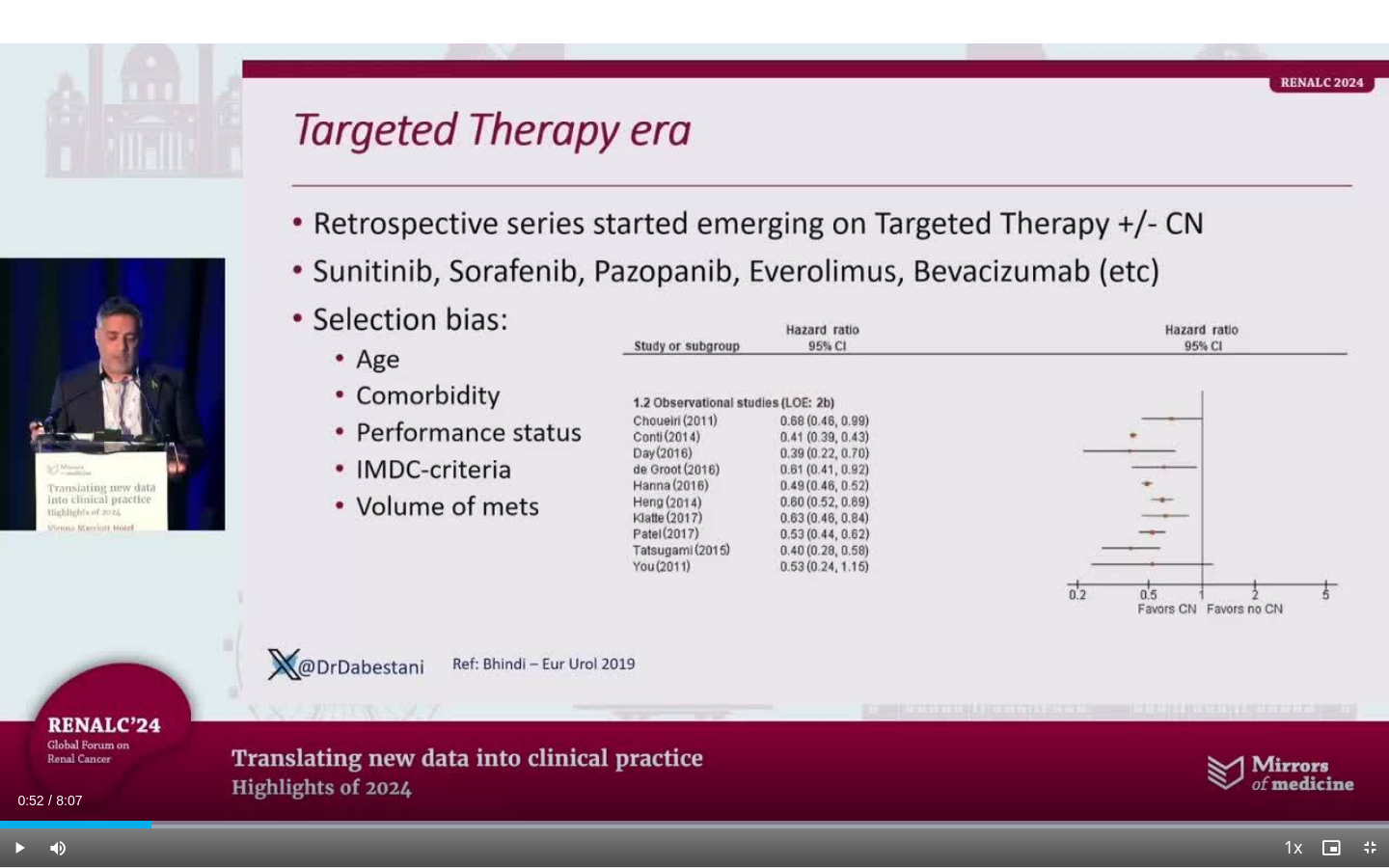 click at bounding box center (19, 848) 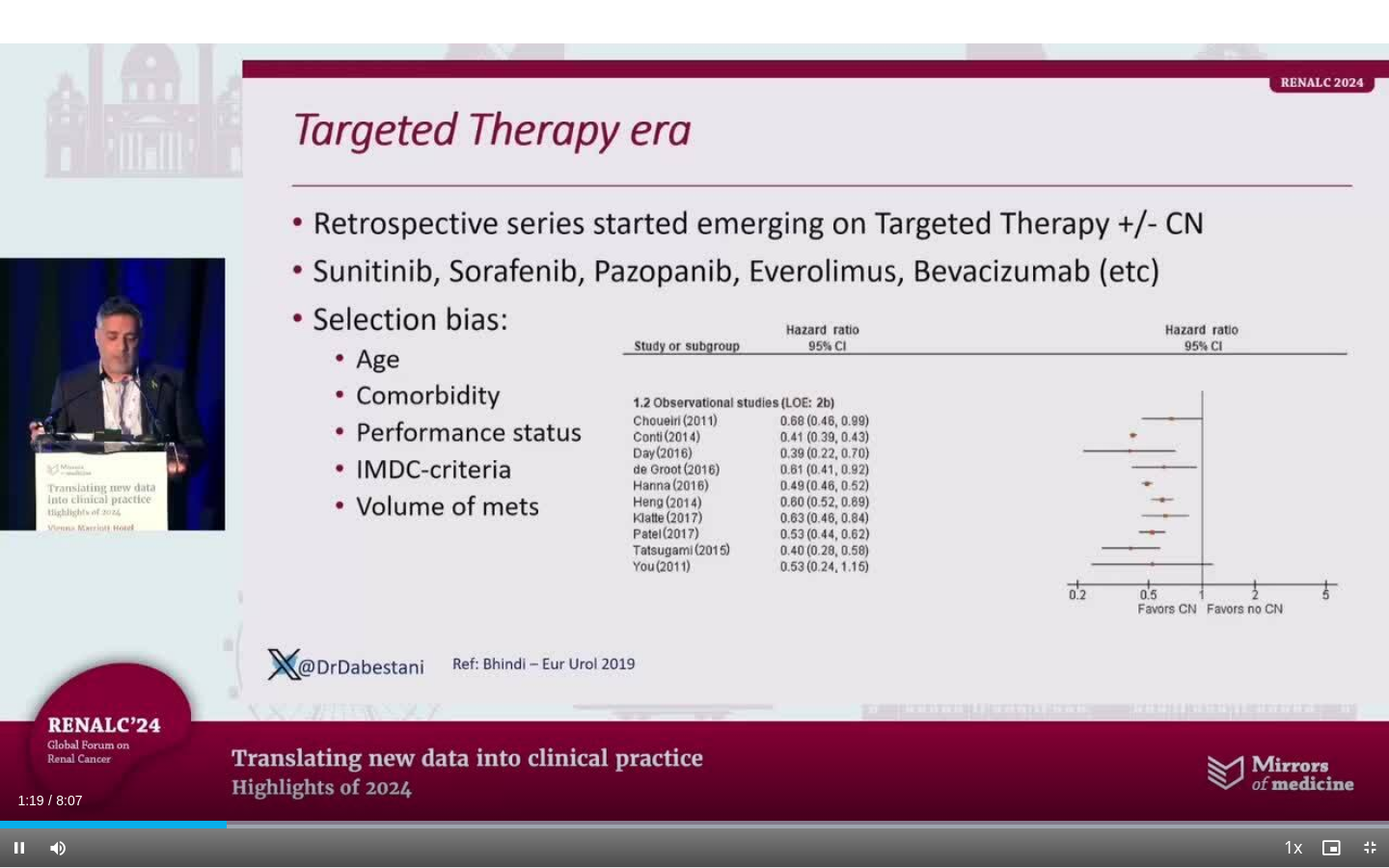 click at bounding box center [19, 848] 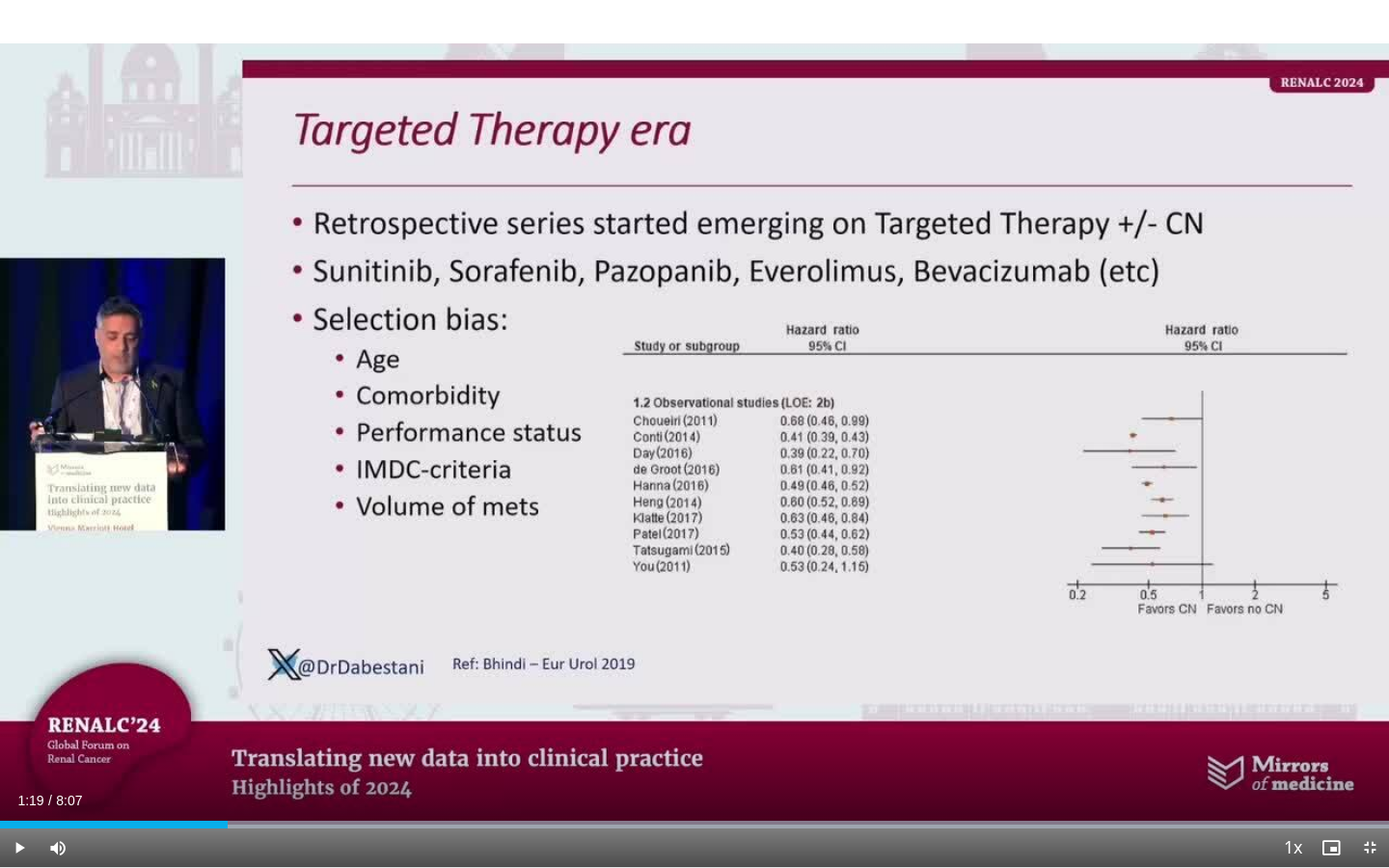 click at bounding box center (19, 848) 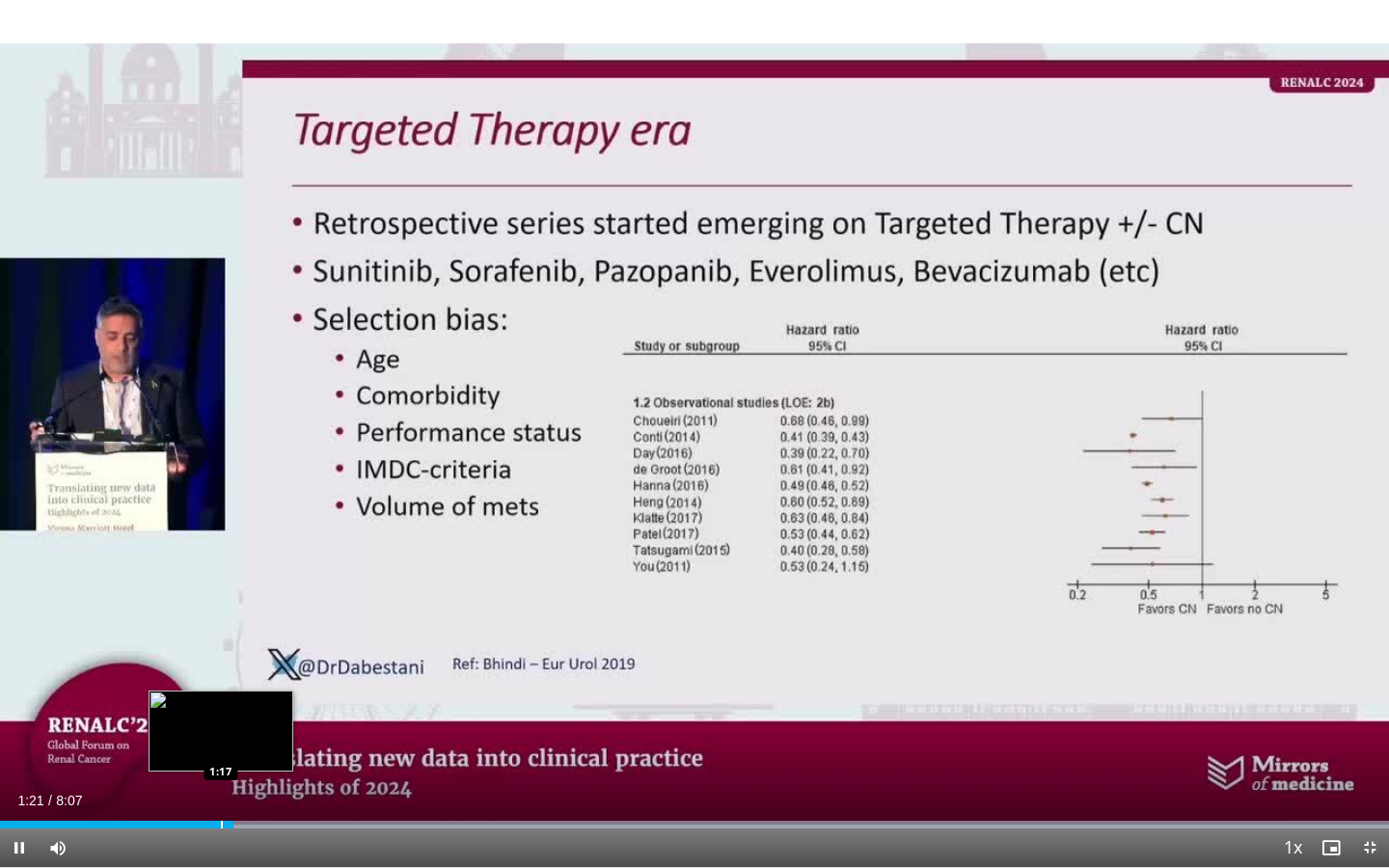 click at bounding box center (222, 825) 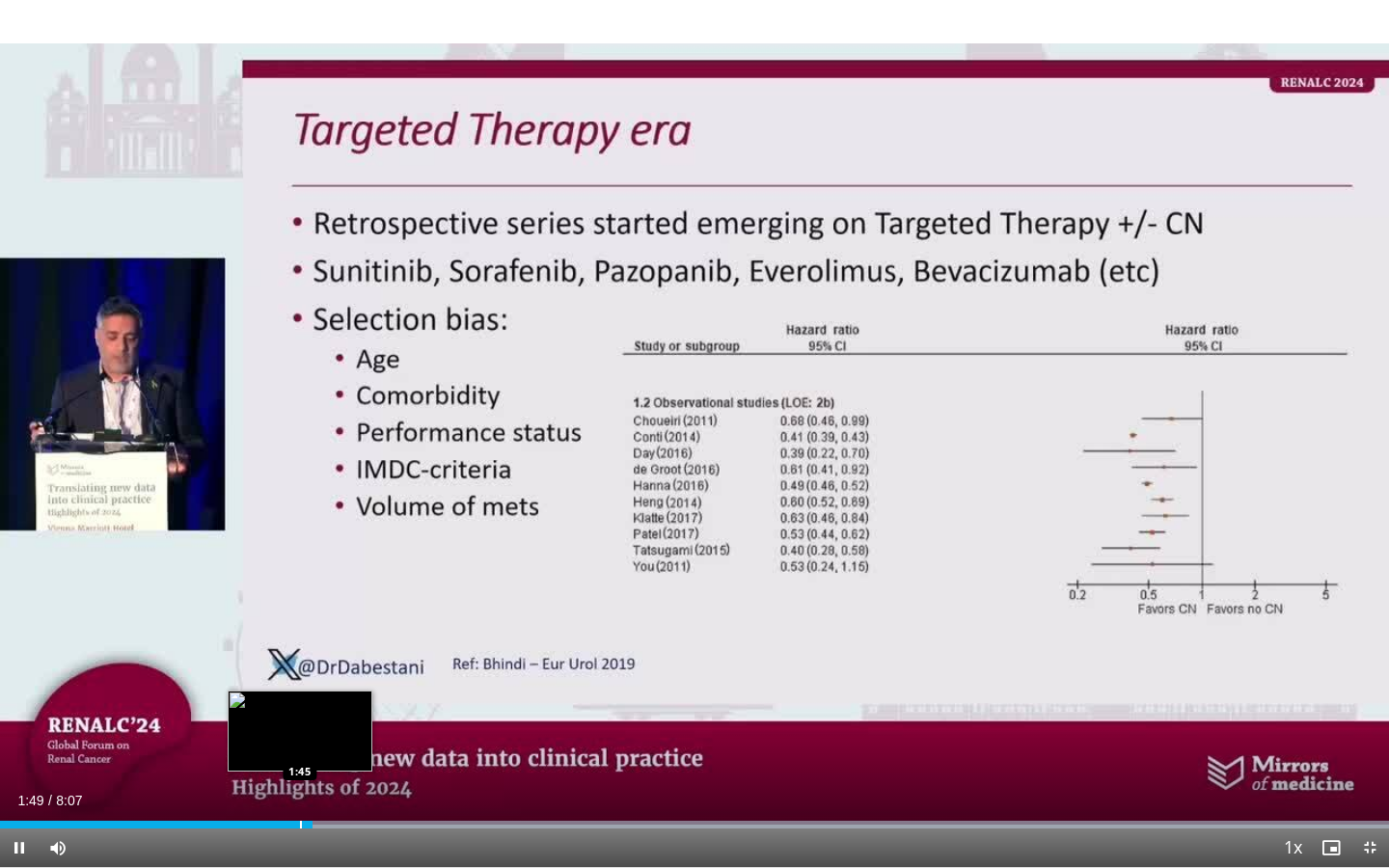 click at bounding box center [301, 825] 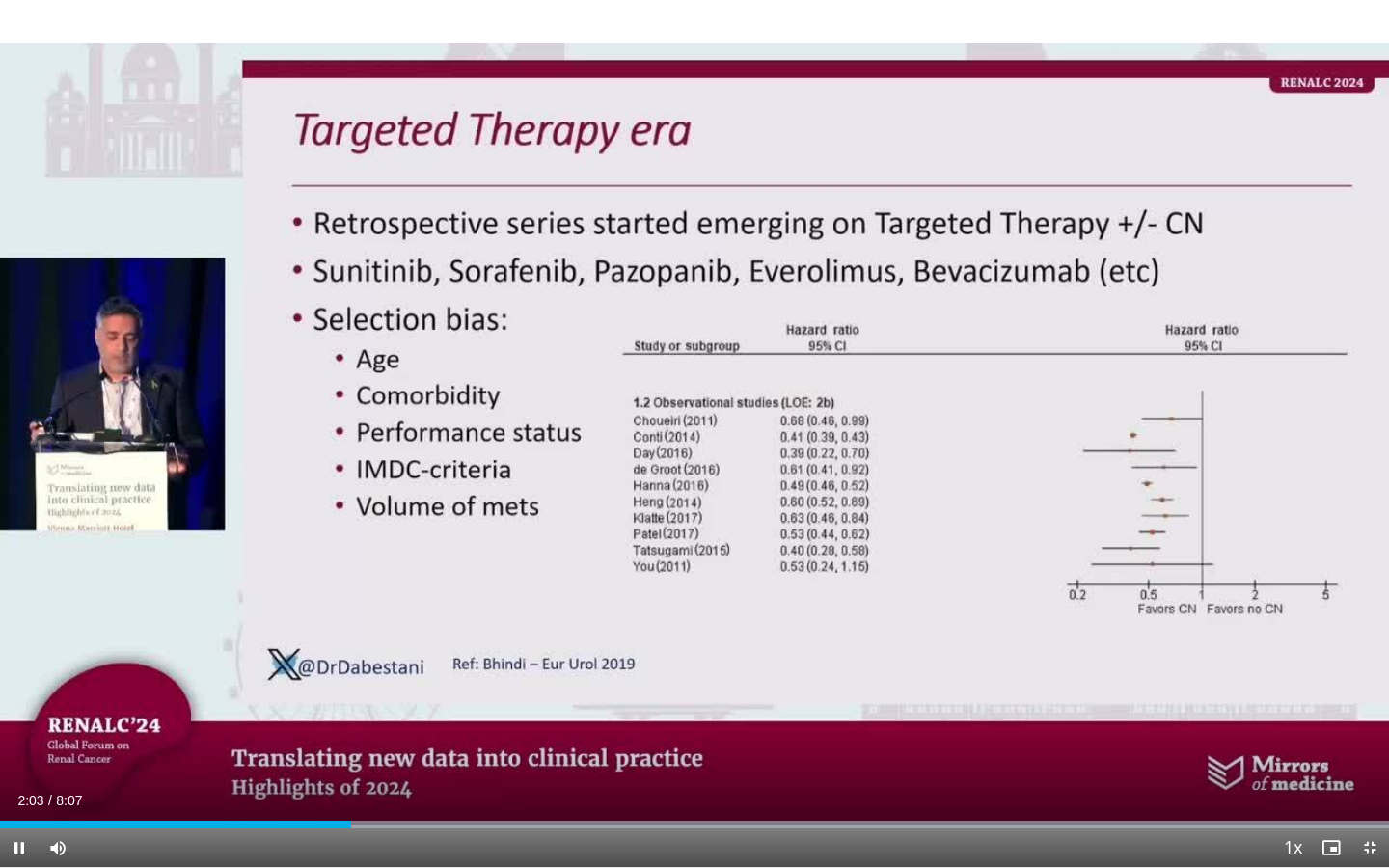 click at bounding box center [19, 848] 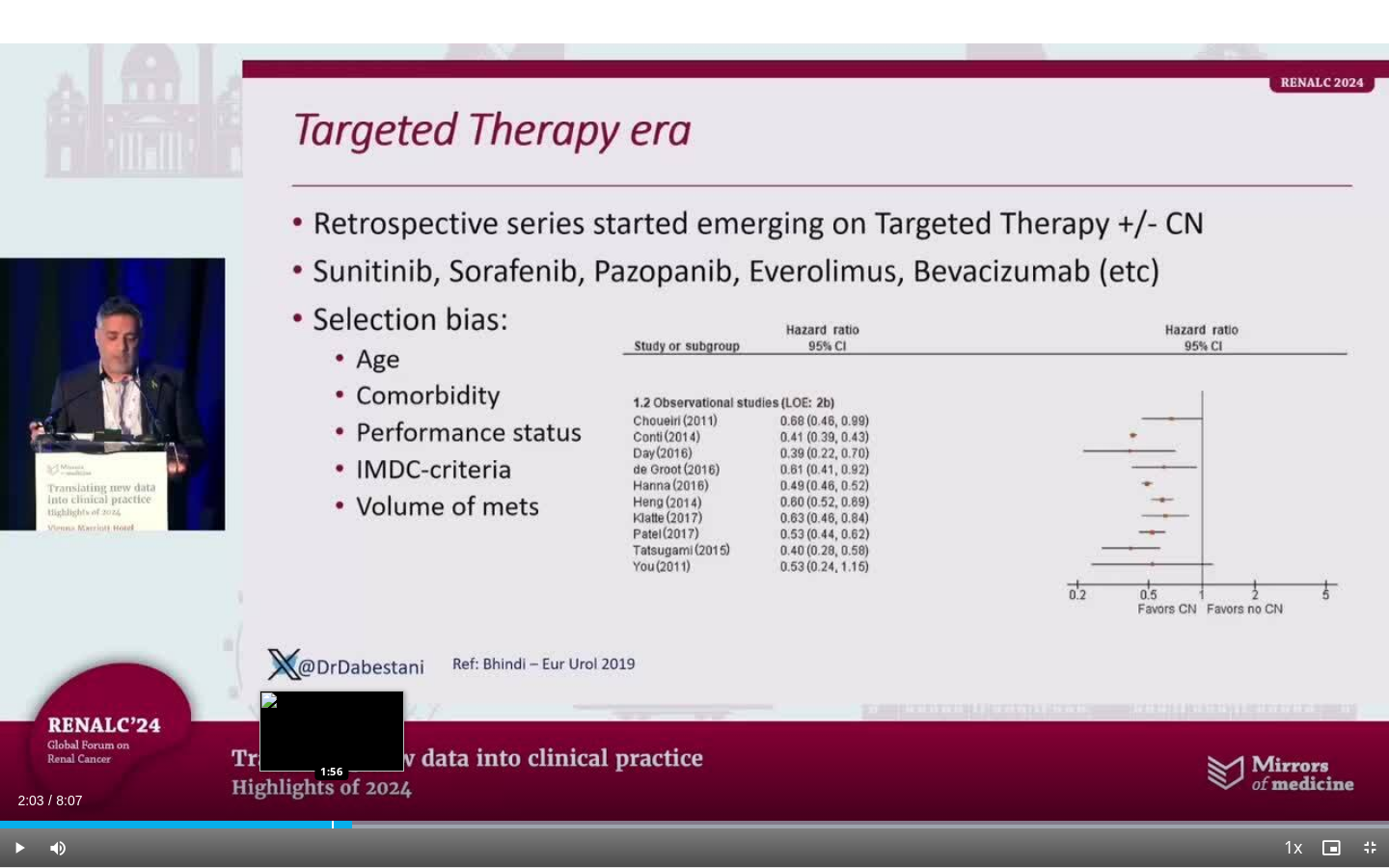 click at bounding box center (333, 825) 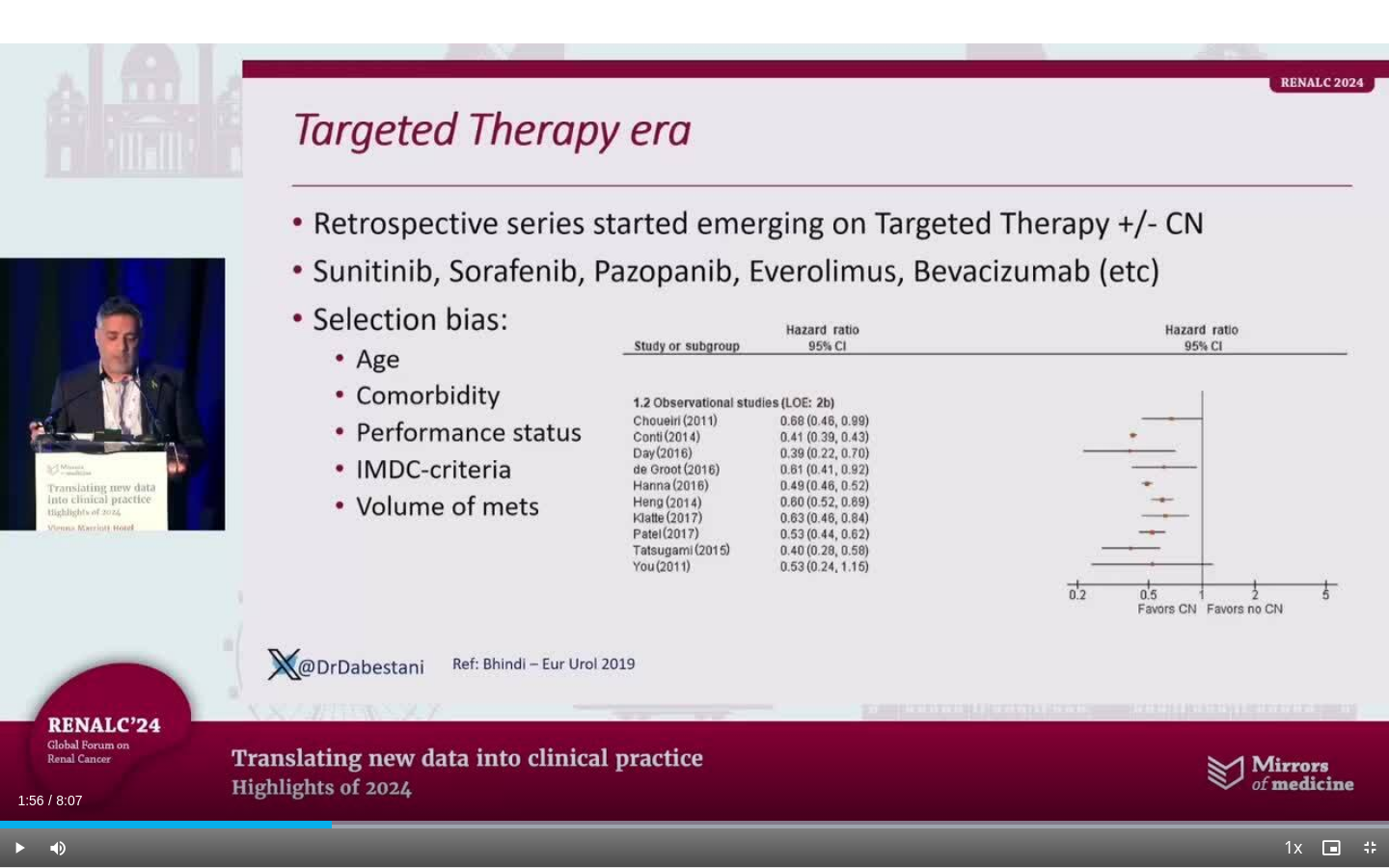 click at bounding box center (19, 848) 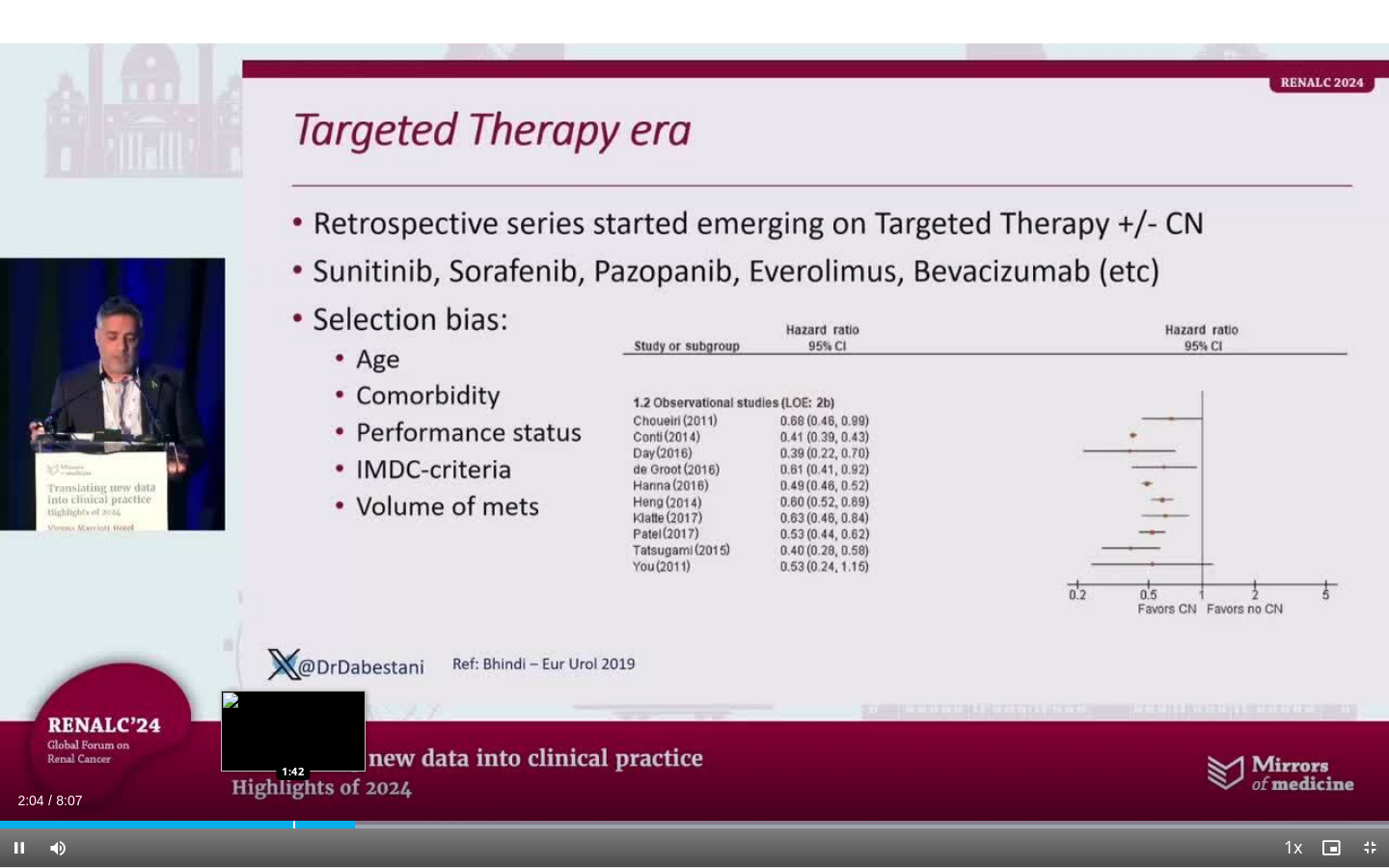 click on "Loaded :  99.99% 2:04 1:42" at bounding box center [694, 819] 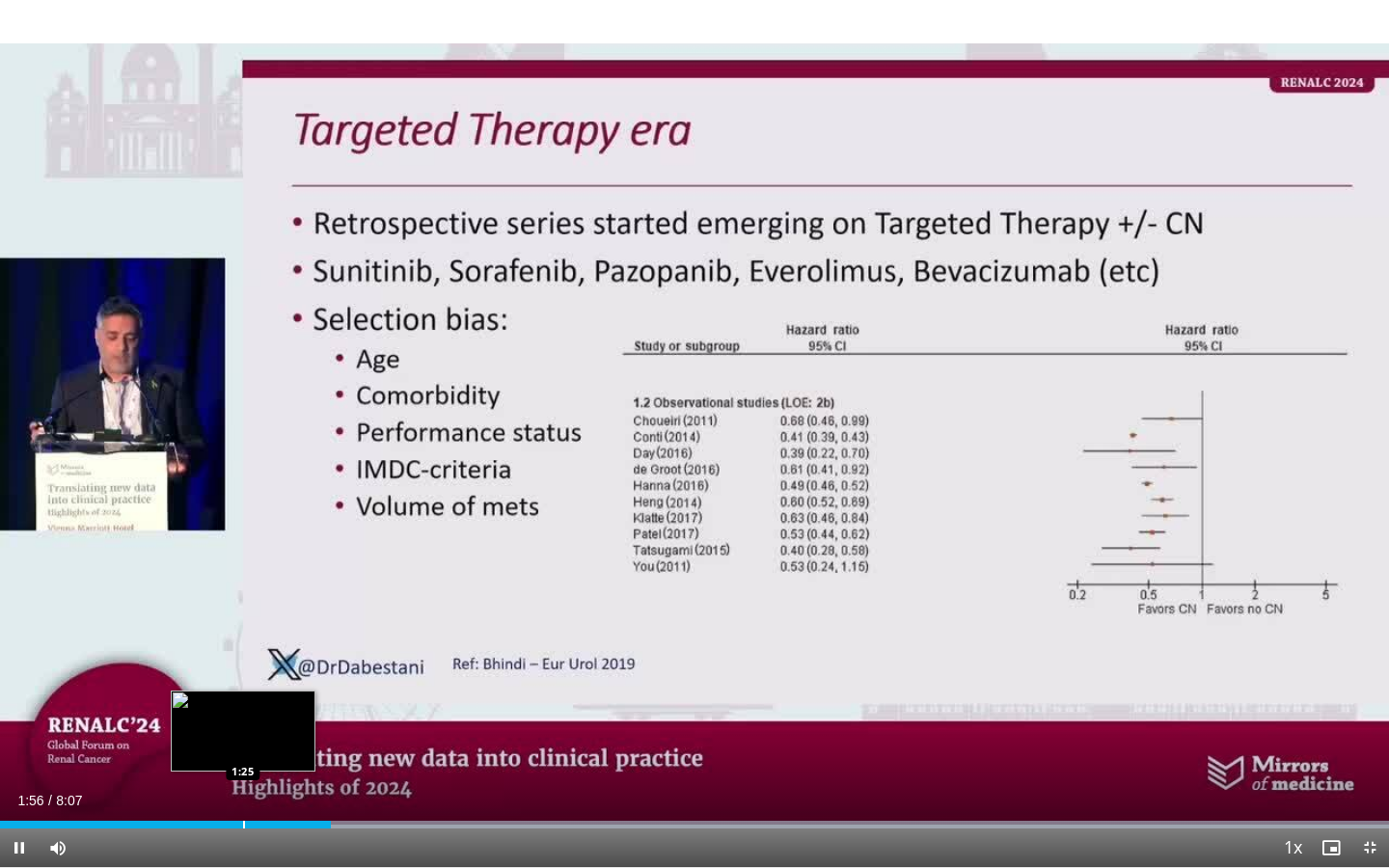 click on "Loaded :  99.99% 1:56 1:25" at bounding box center (694, 819) 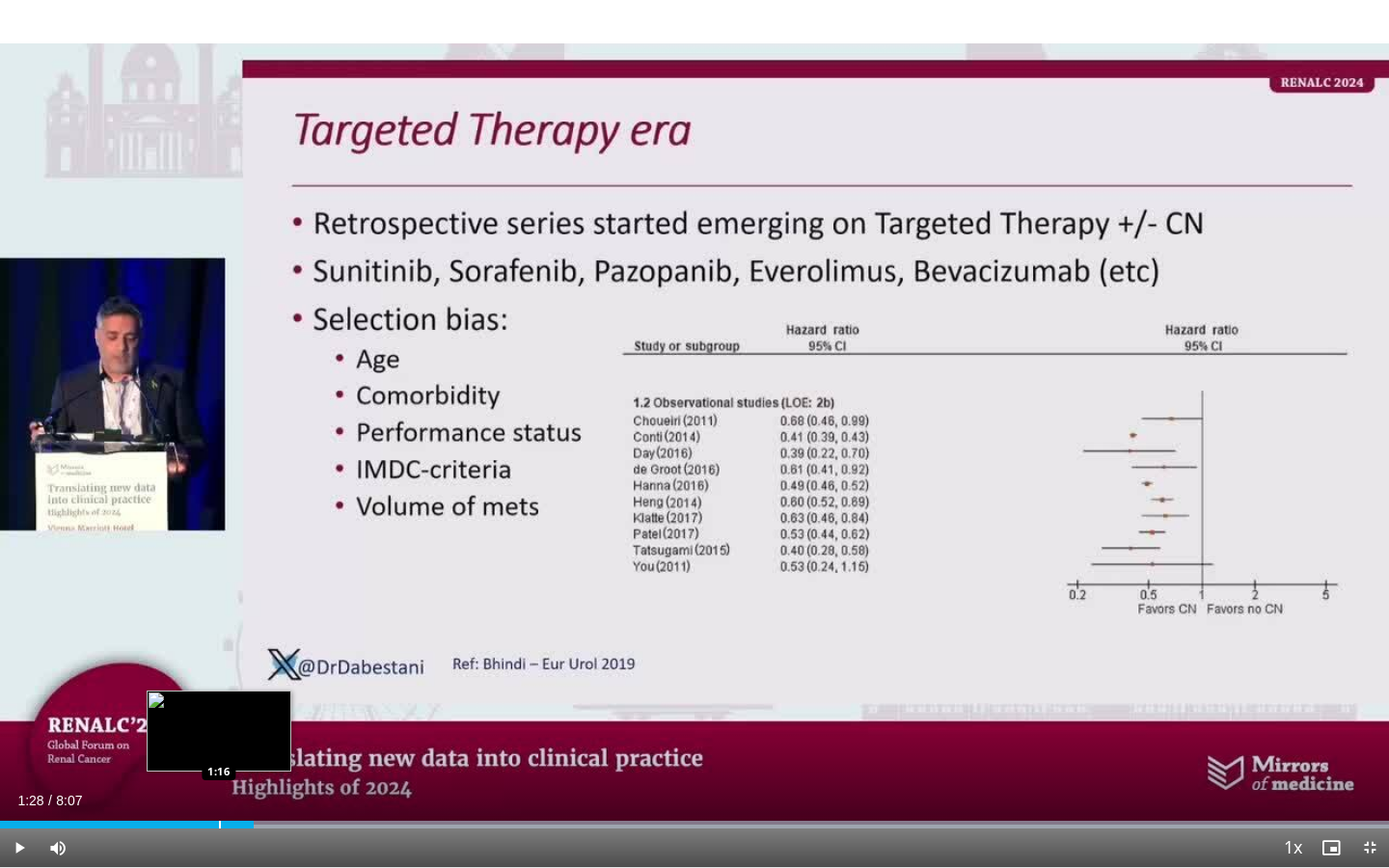 click on "1:28" at bounding box center (126, 825) 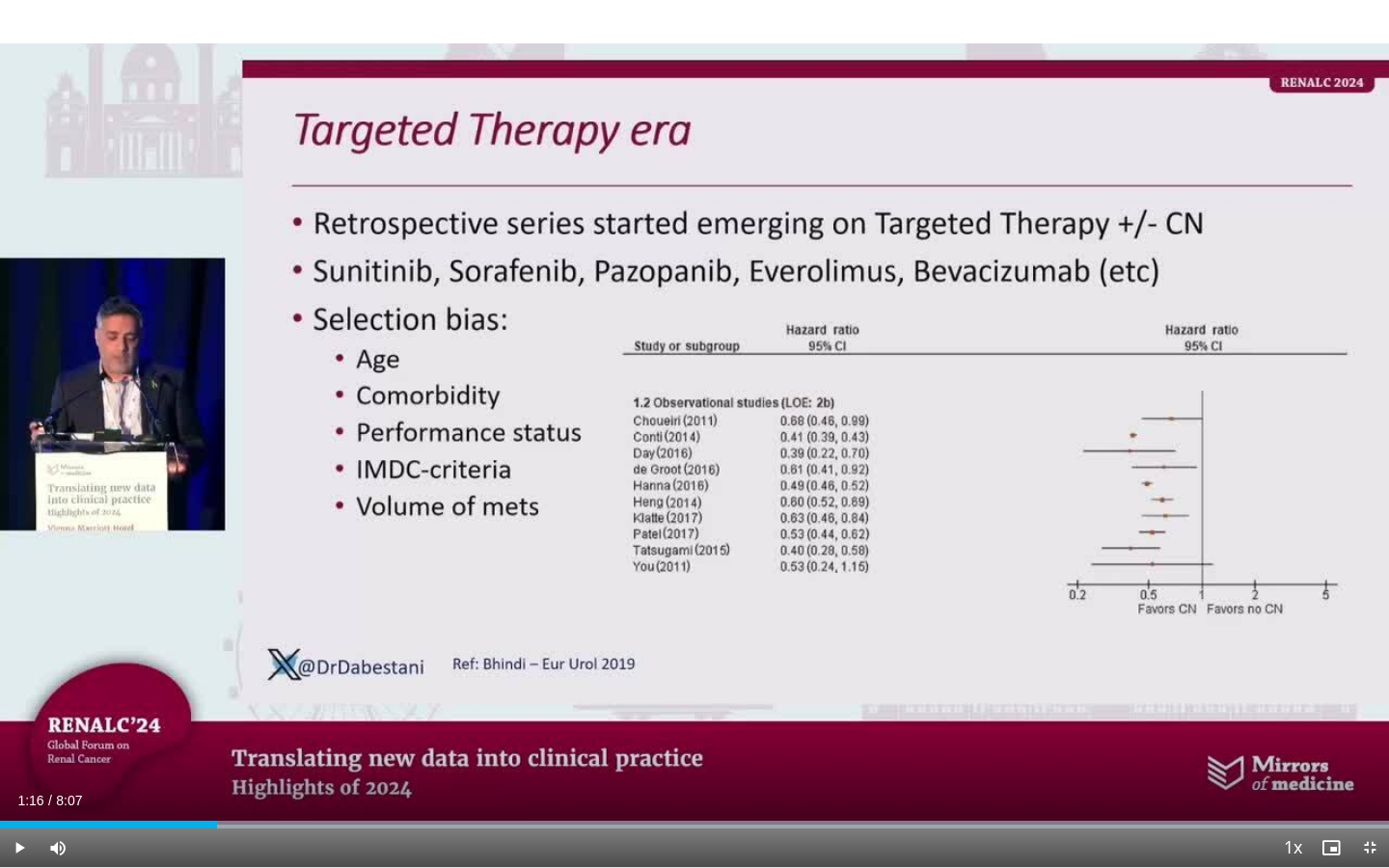 click at bounding box center (19, 848) 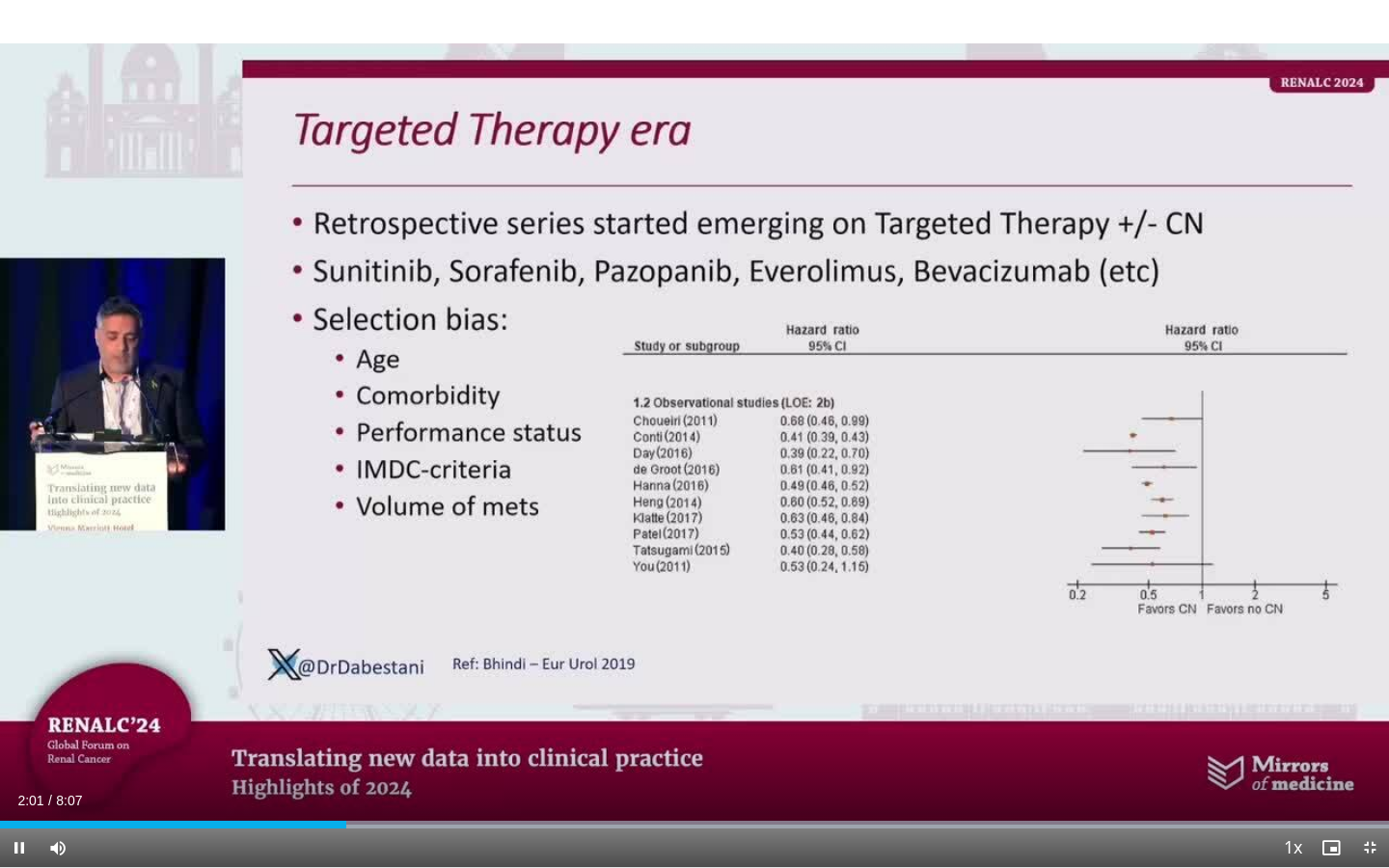 click at bounding box center [19, 848] 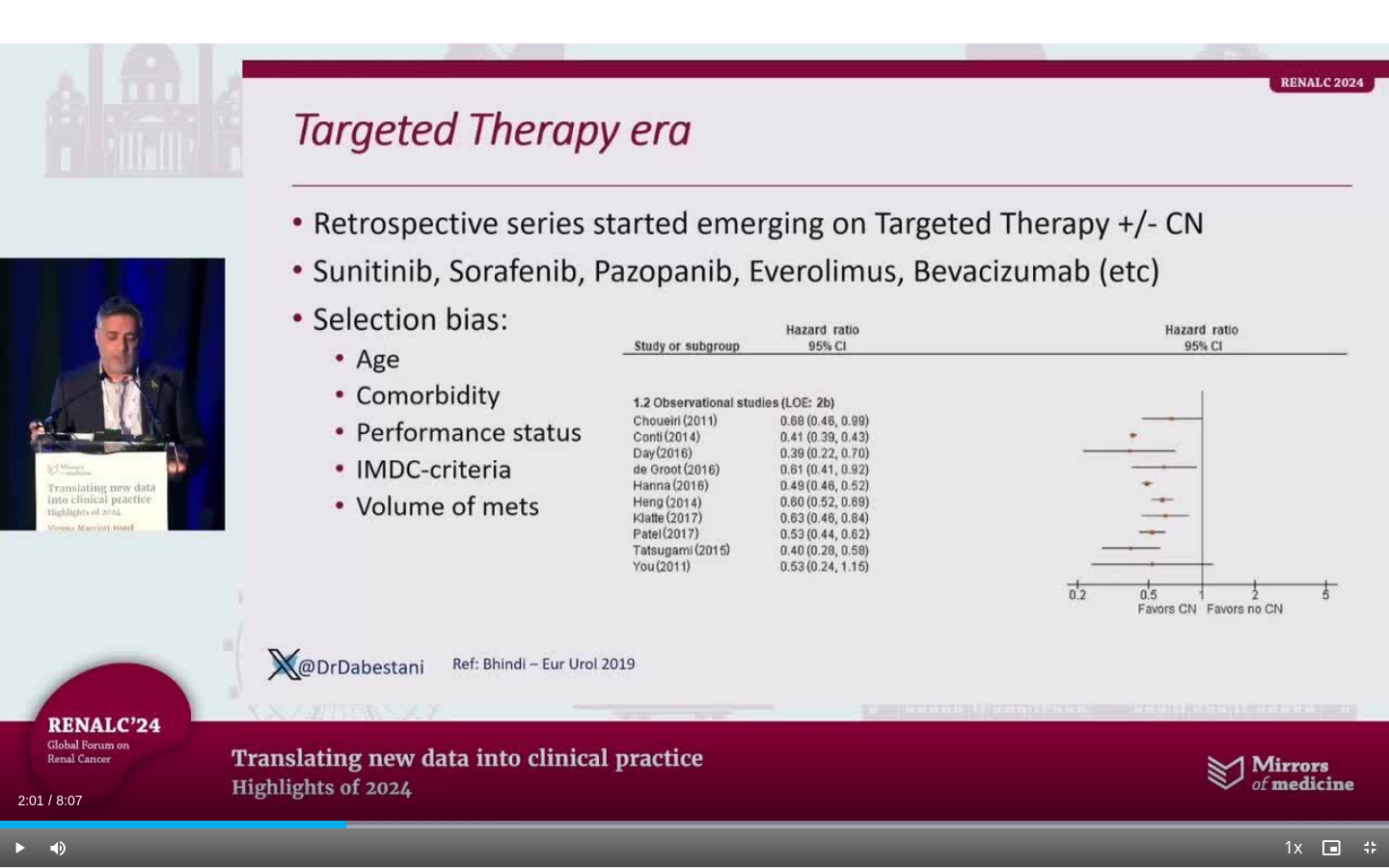 click at bounding box center (19, 848) 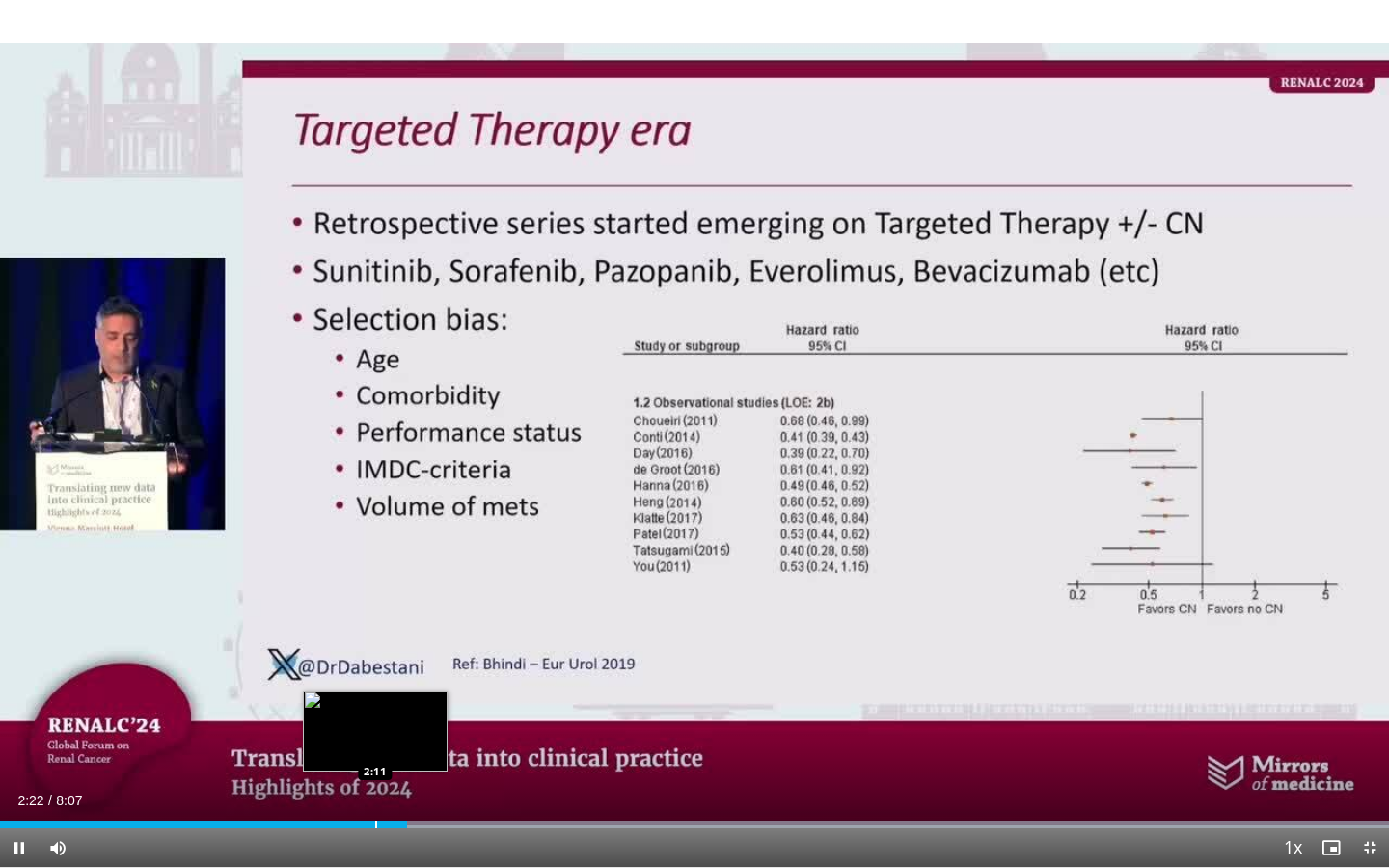 click at bounding box center (376, 825) 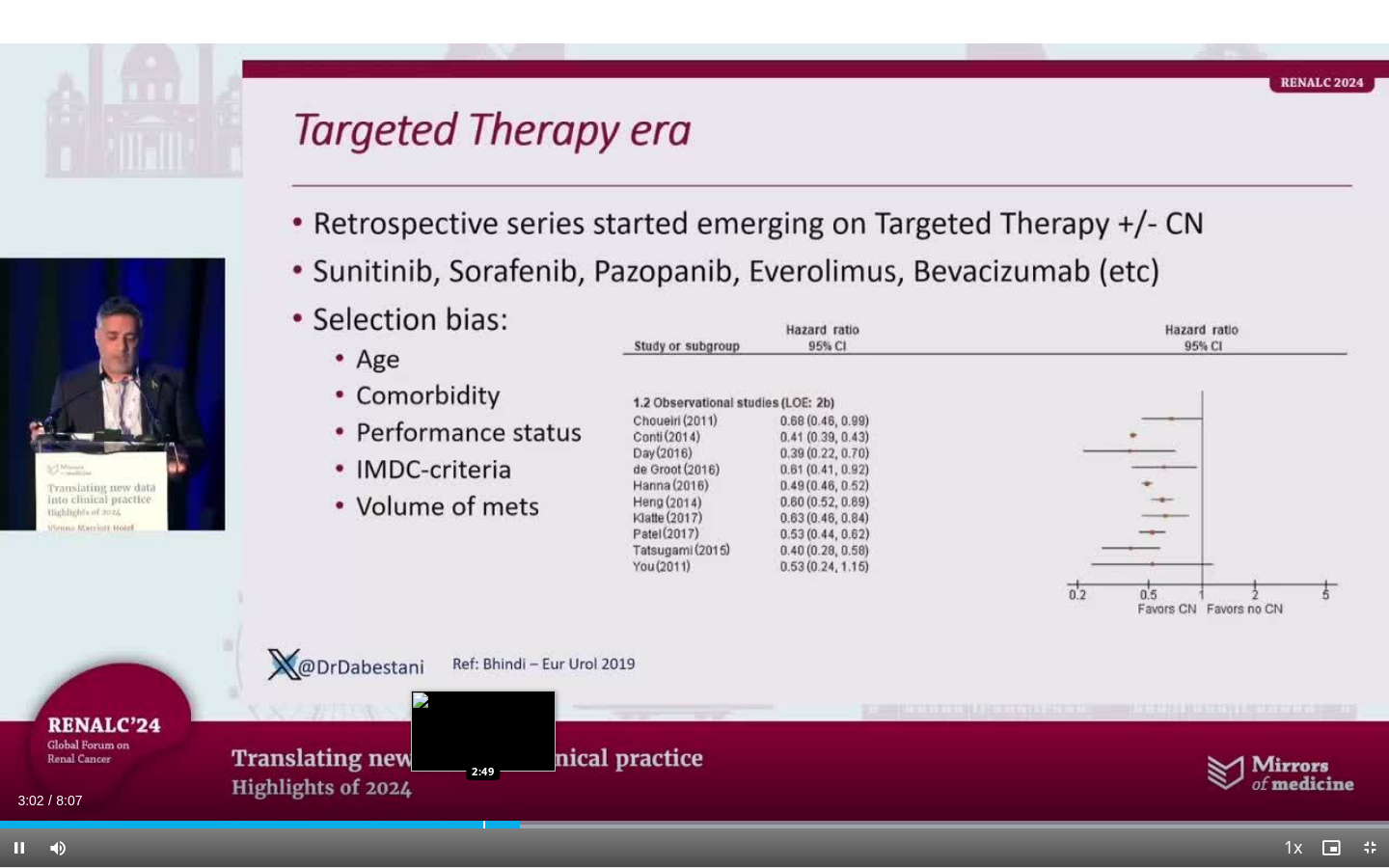 click at bounding box center [484, 825] 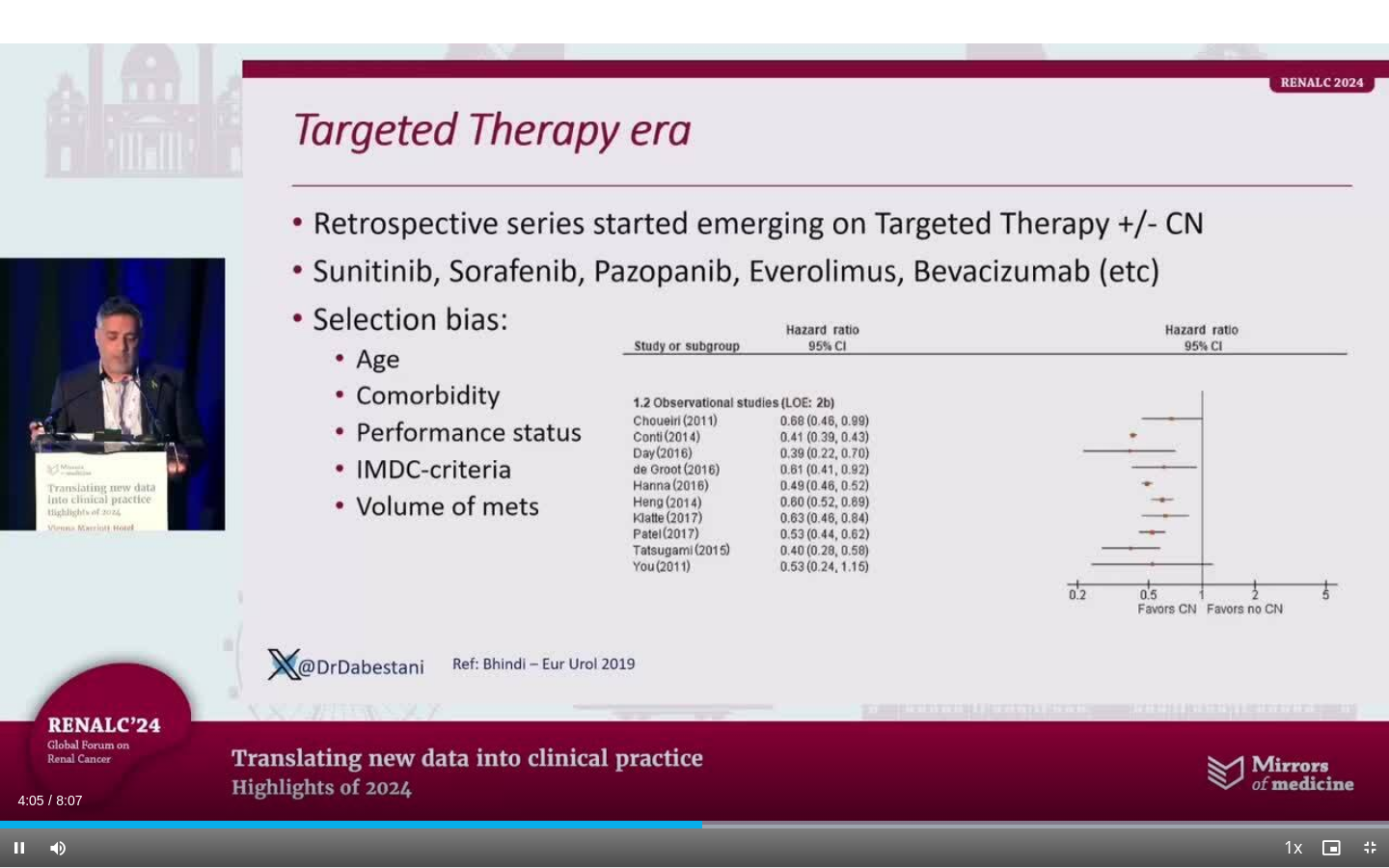 click at bounding box center [19, 848] 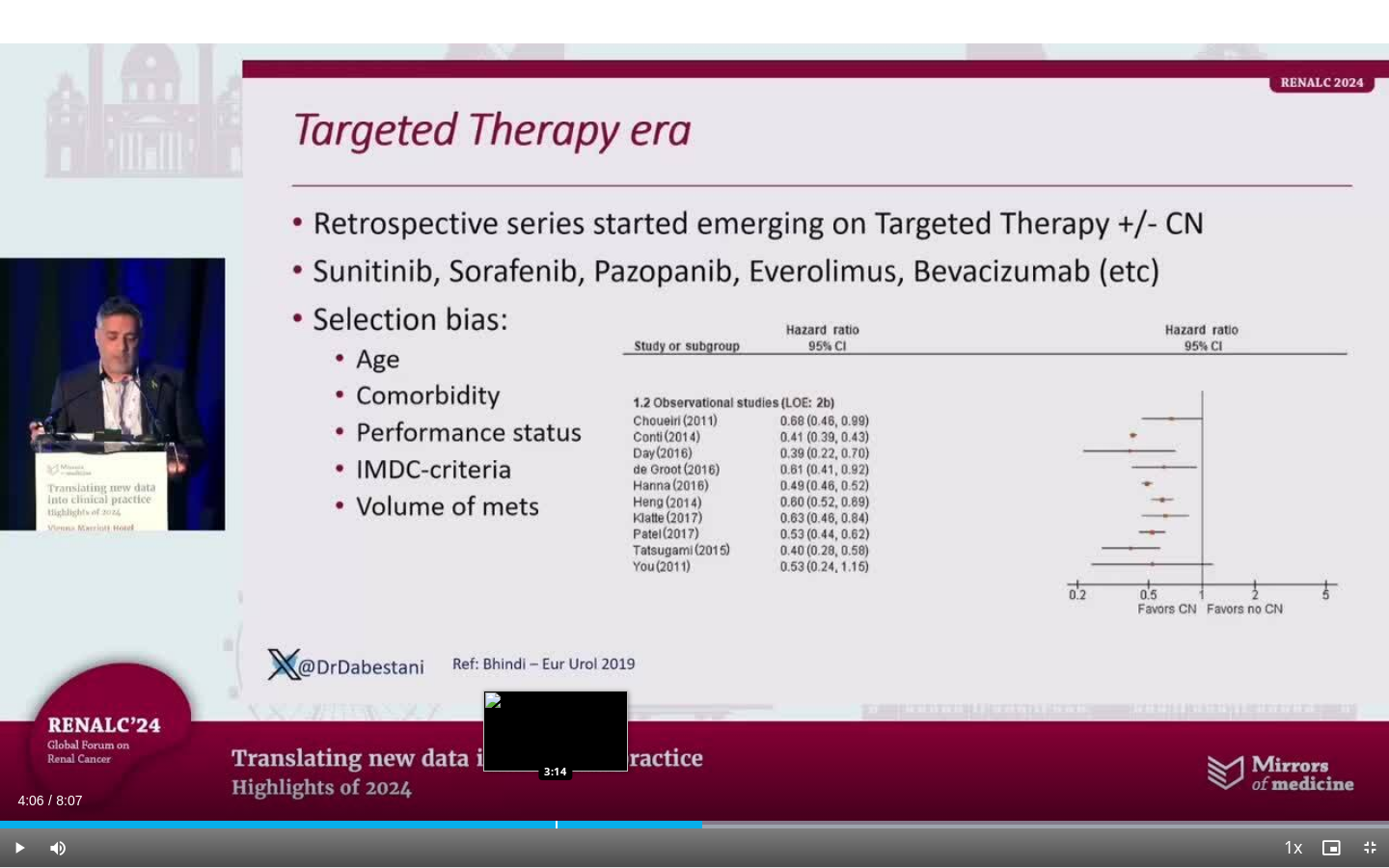 click at bounding box center (557, 825) 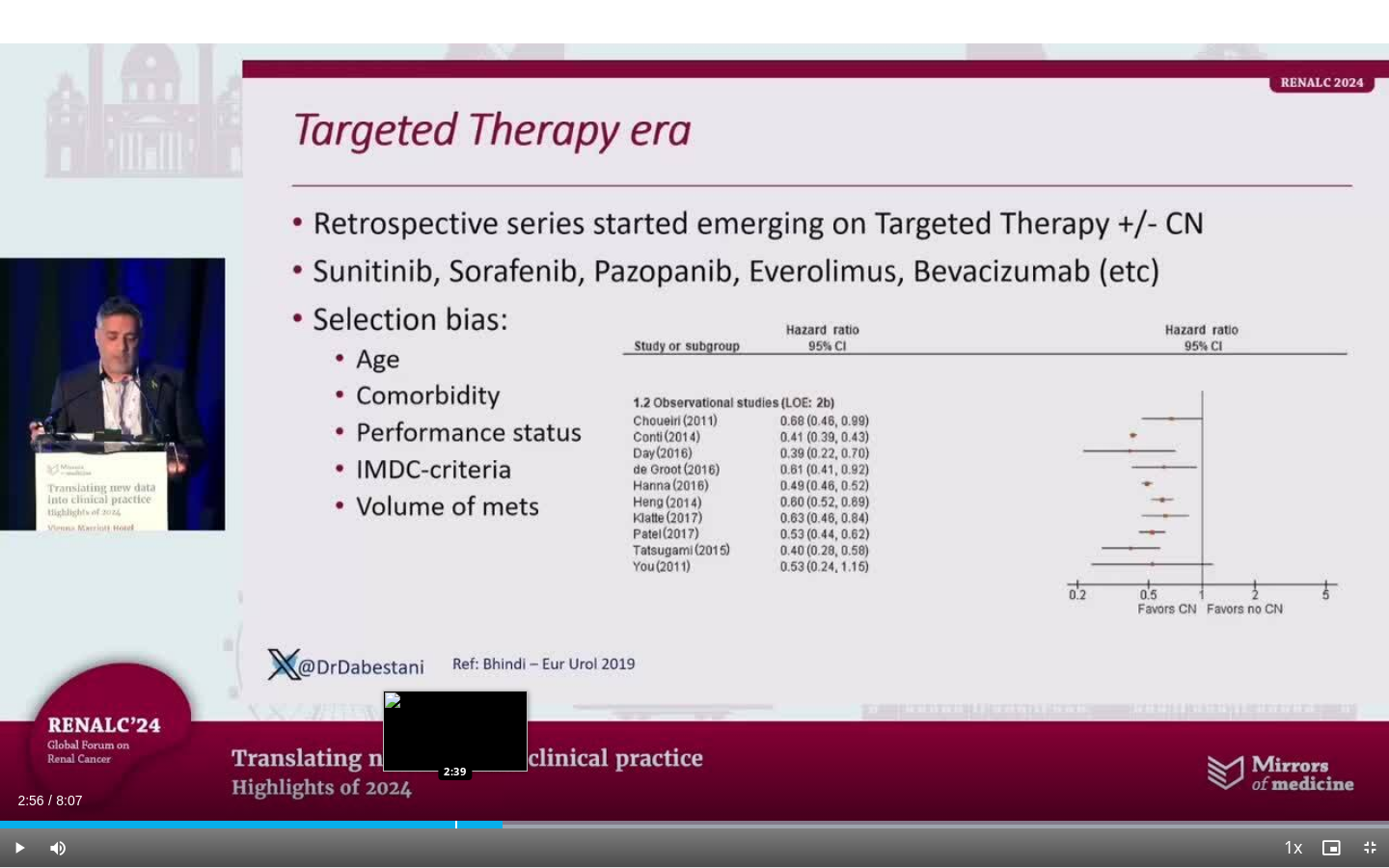 click at bounding box center (456, 825) 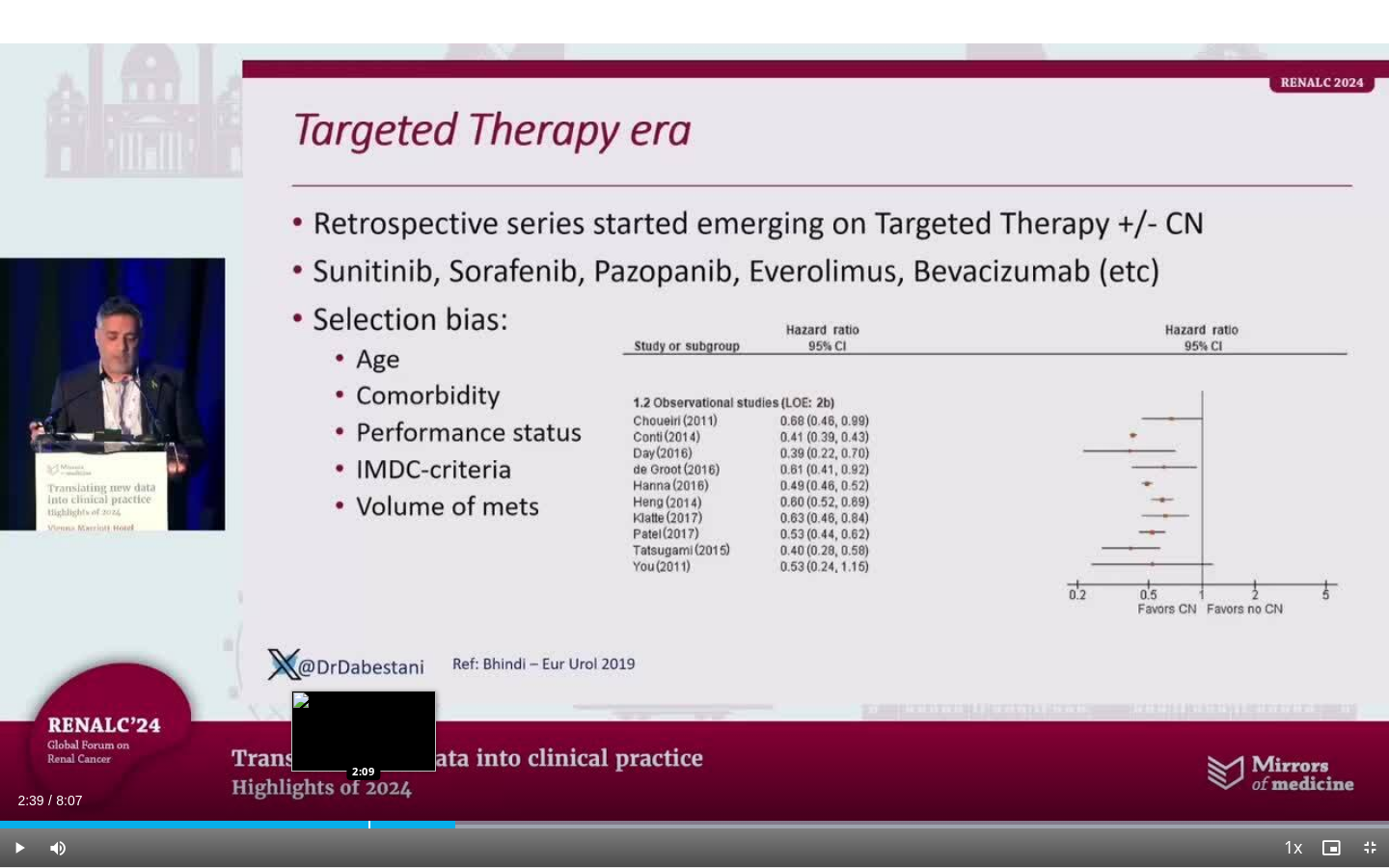 click on "2:39" at bounding box center [228, 825] 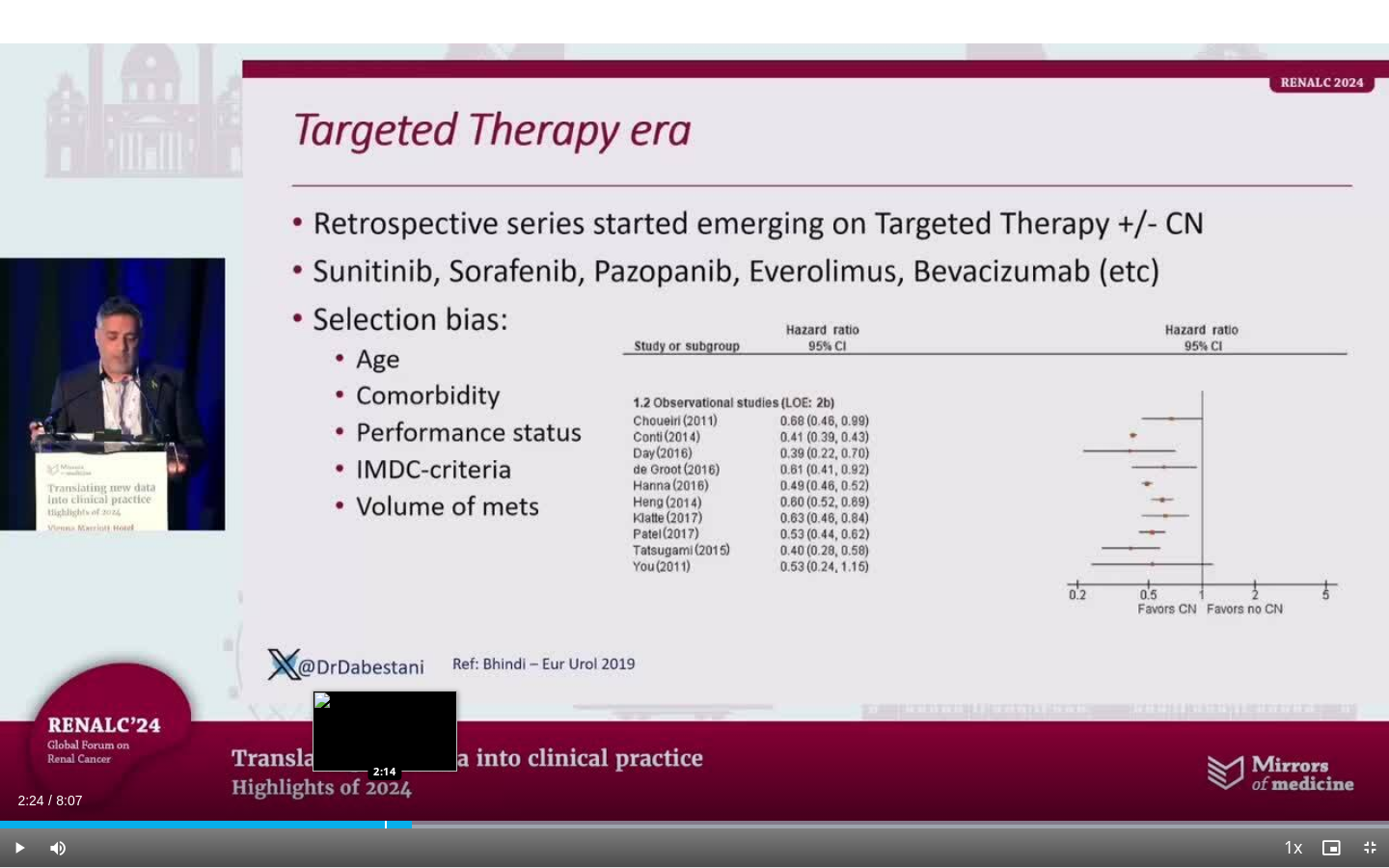 click at bounding box center [386, 825] 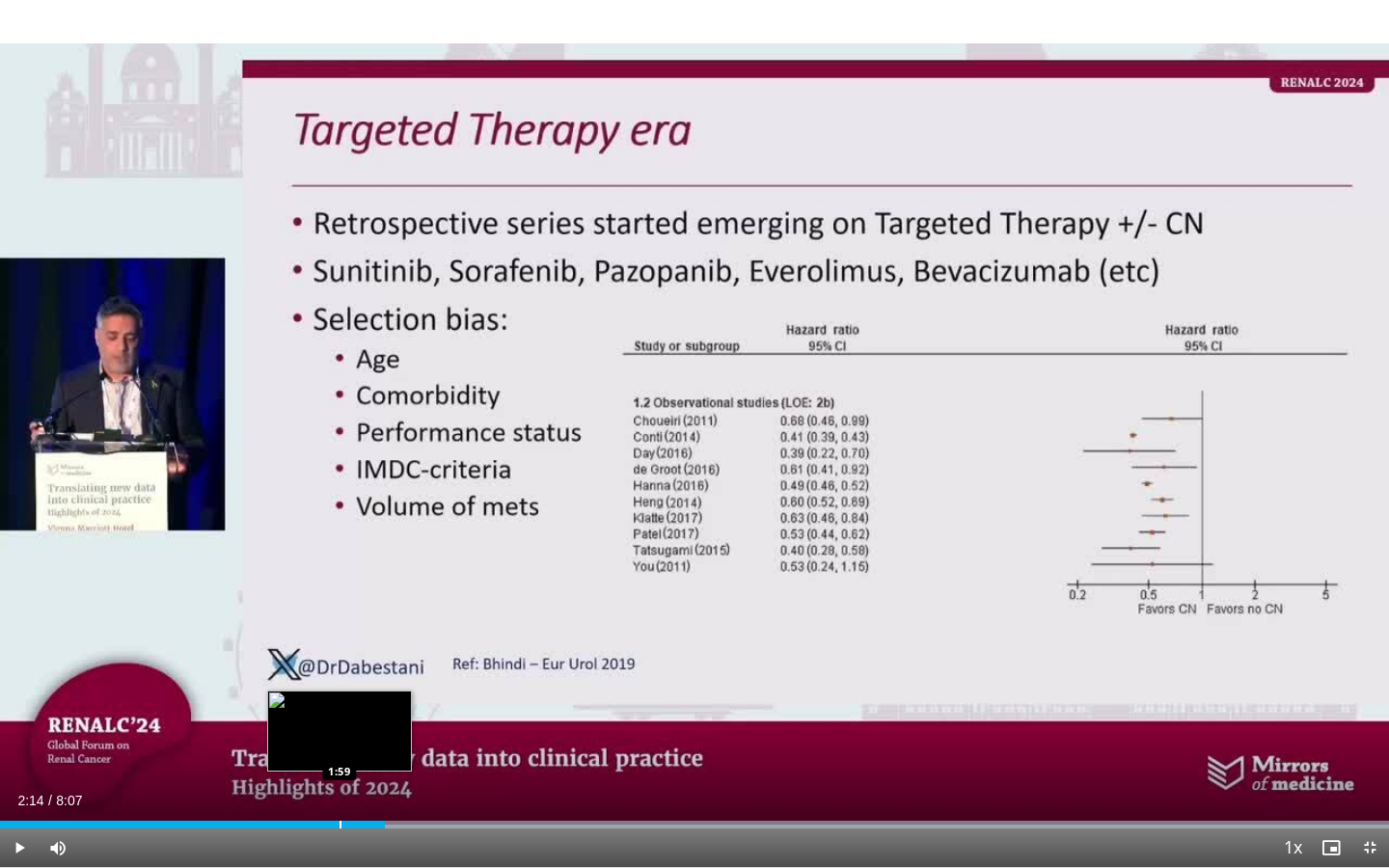 click at bounding box center [340, 825] 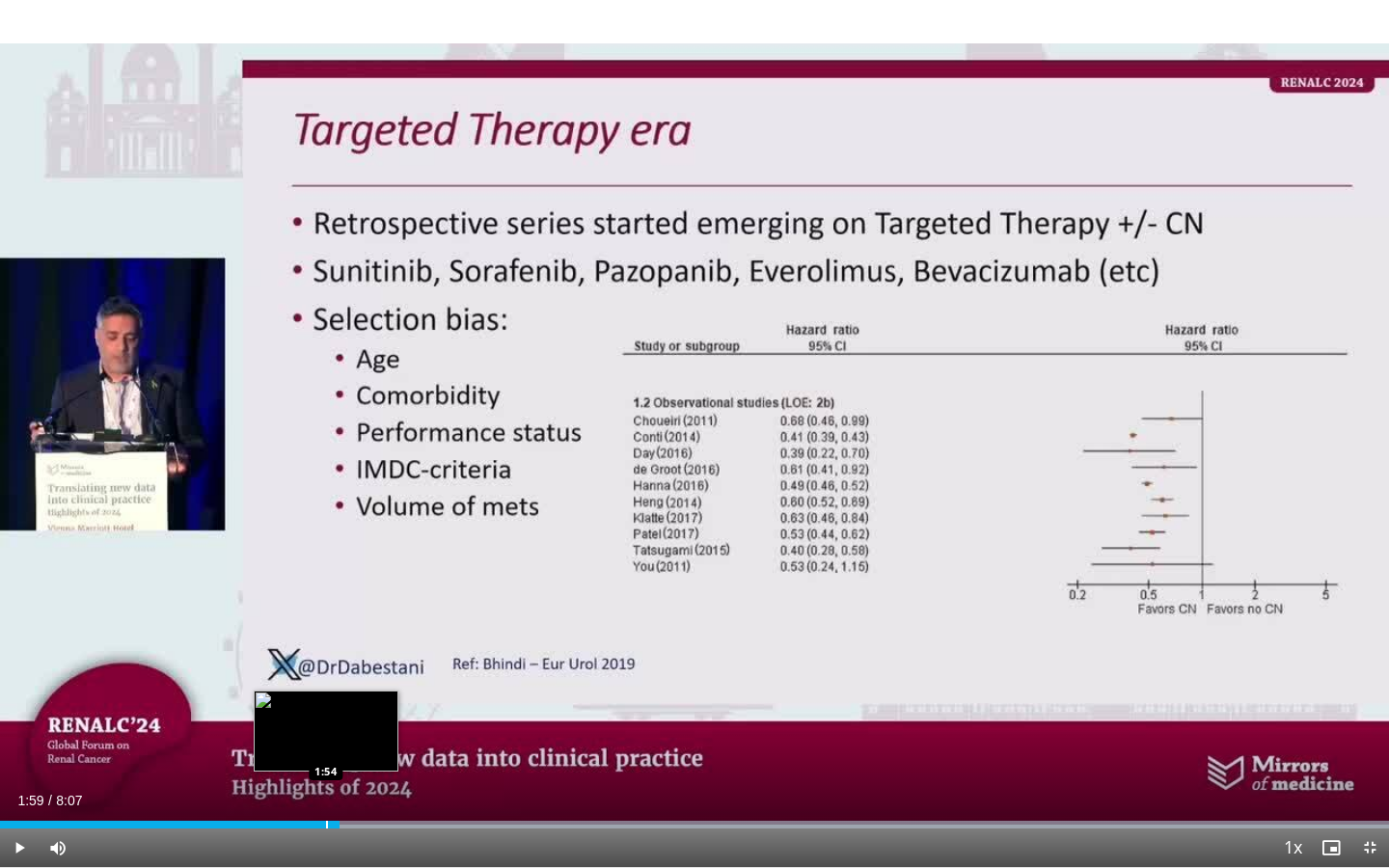 click at bounding box center [327, 825] 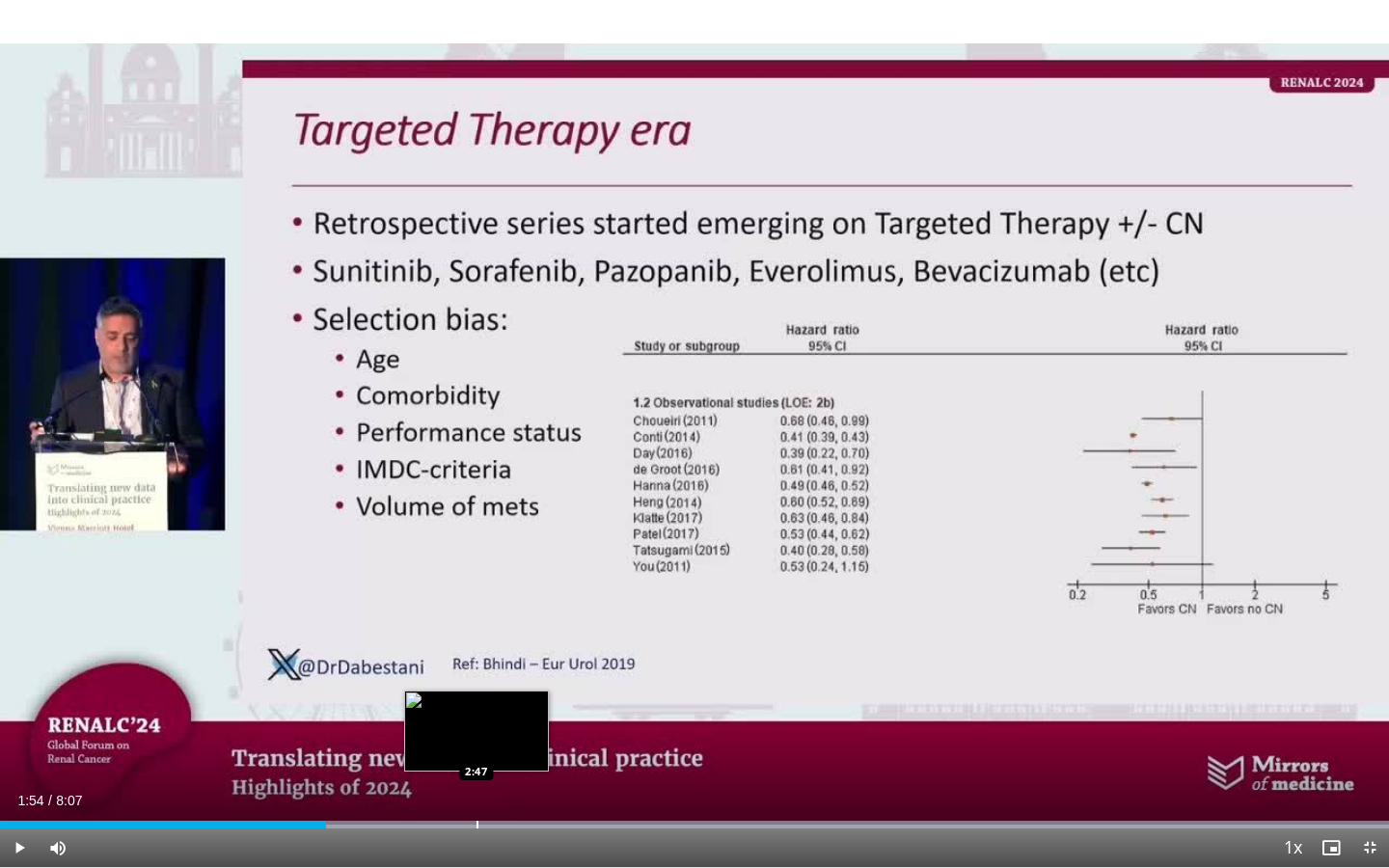 click at bounding box center (477, 825) 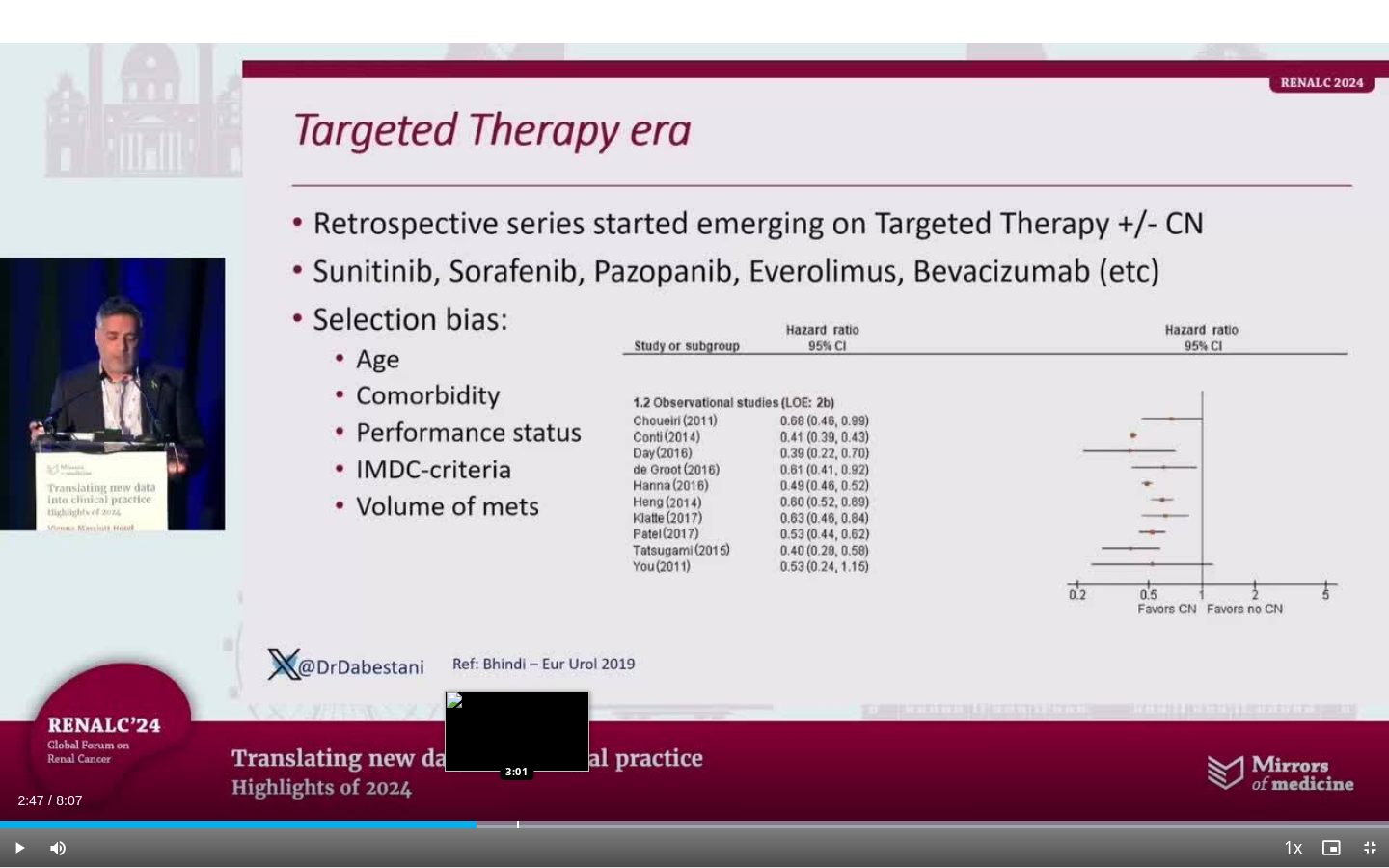 click at bounding box center [518, 825] 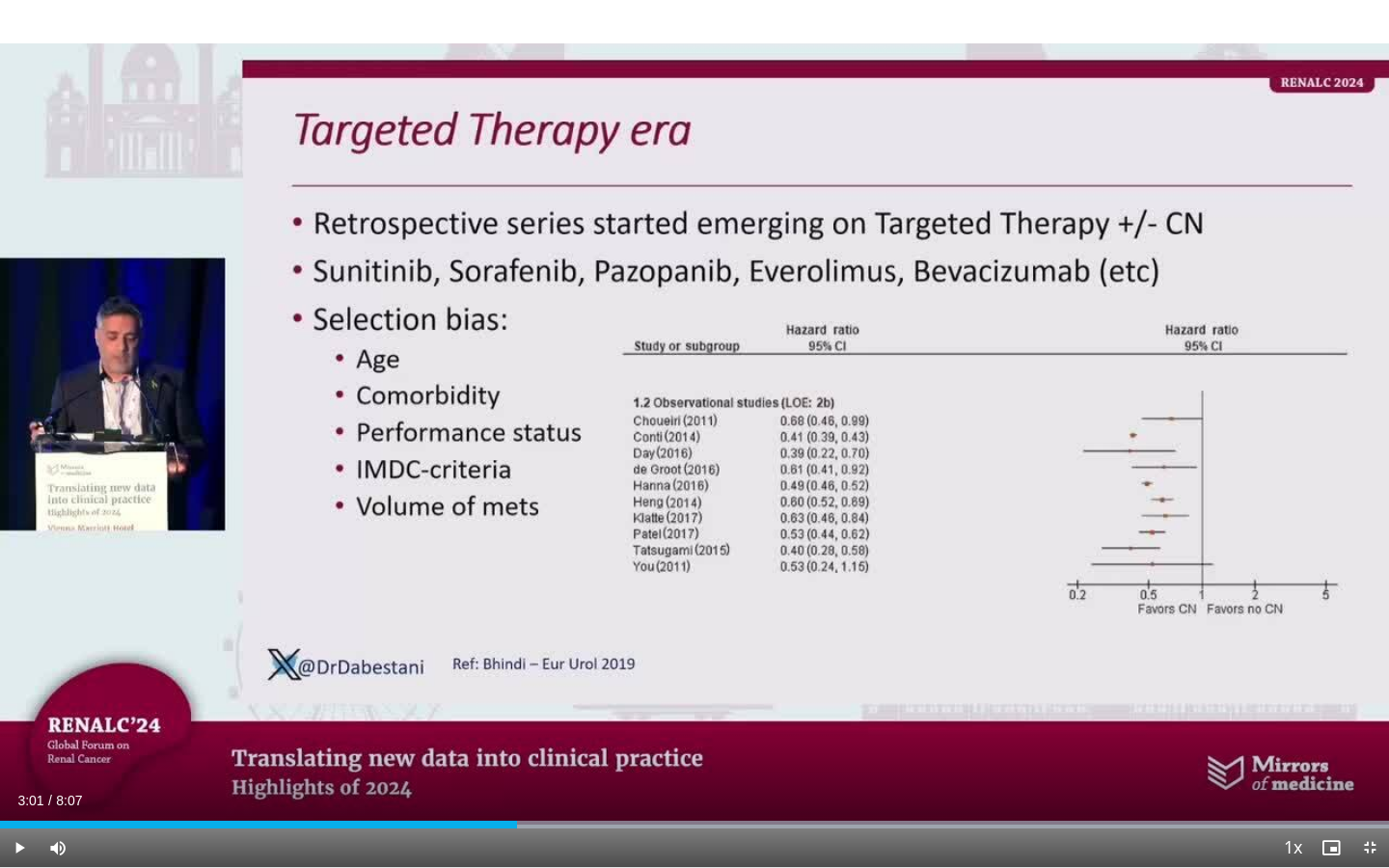 click at bounding box center [19, 848] 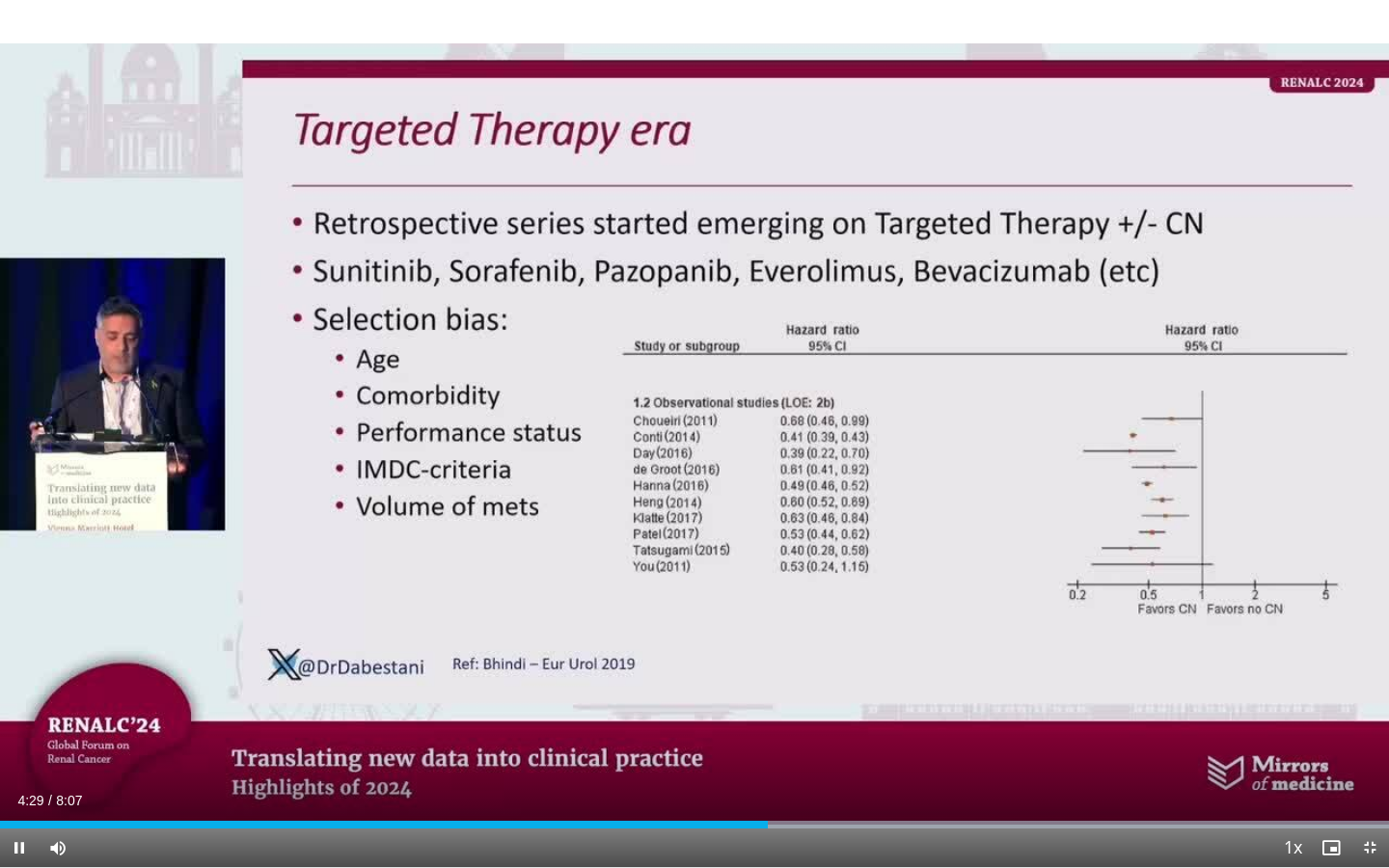 click at bounding box center (19, 848) 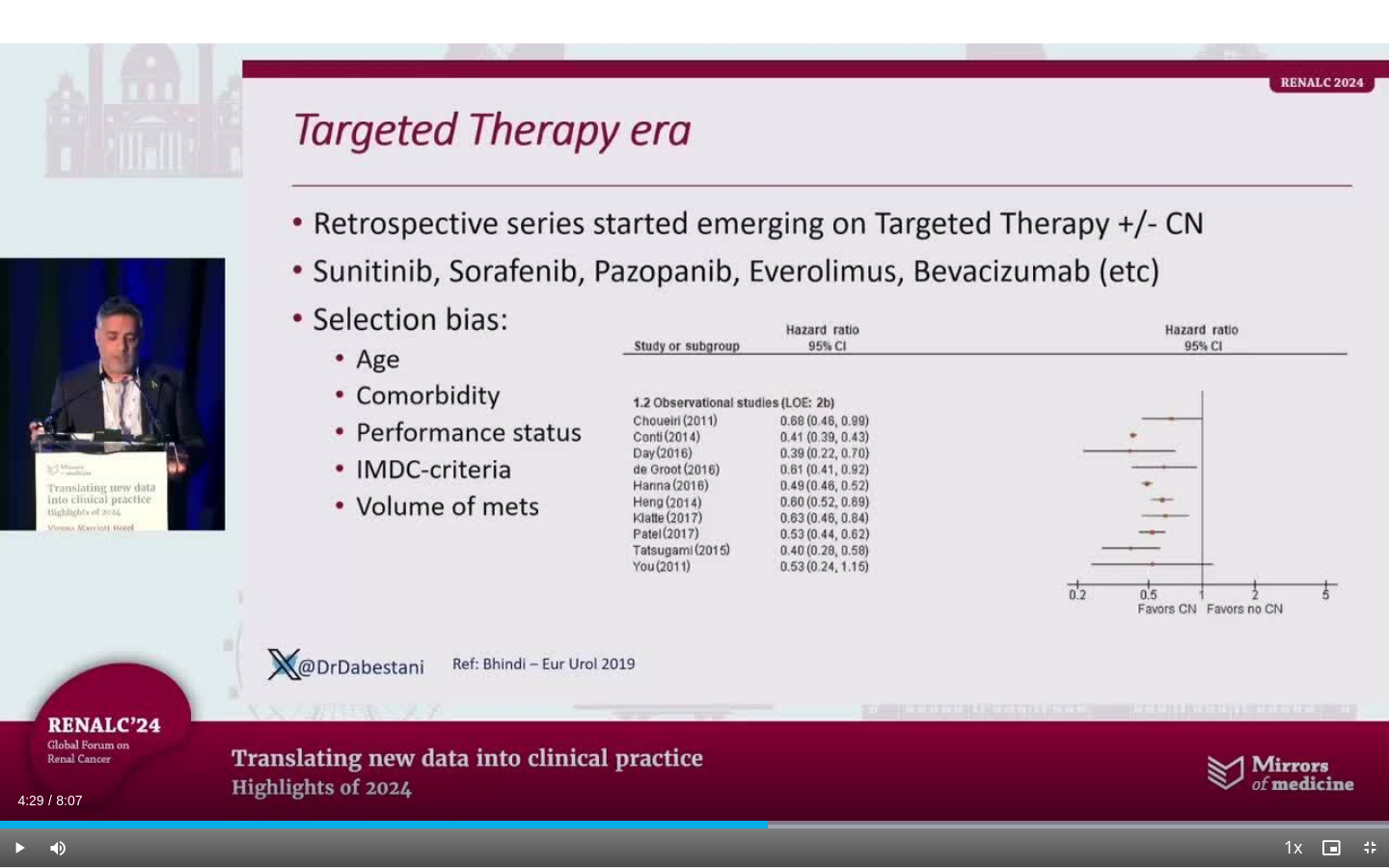 click at bounding box center (19, 848) 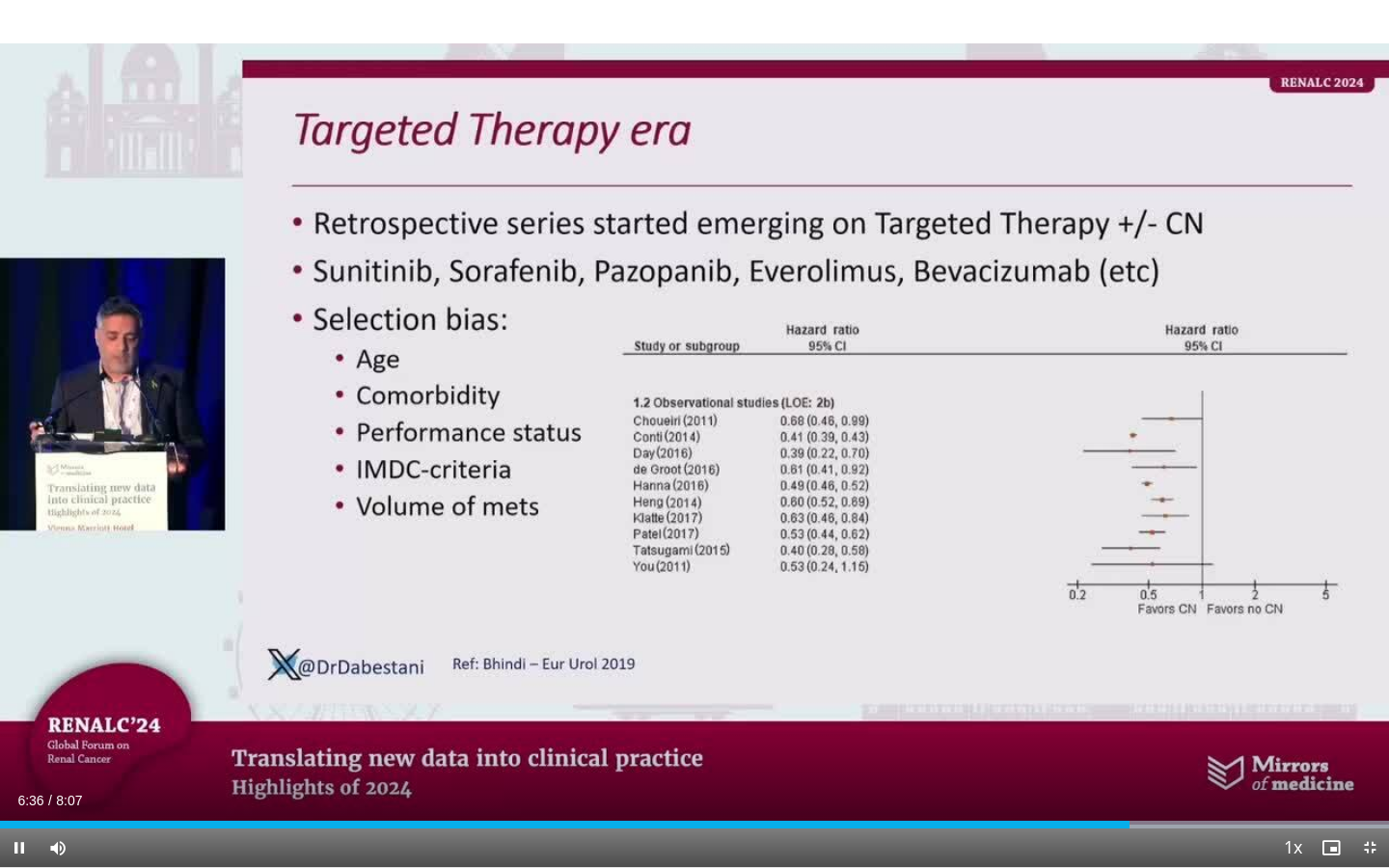 click at bounding box center (19, 848) 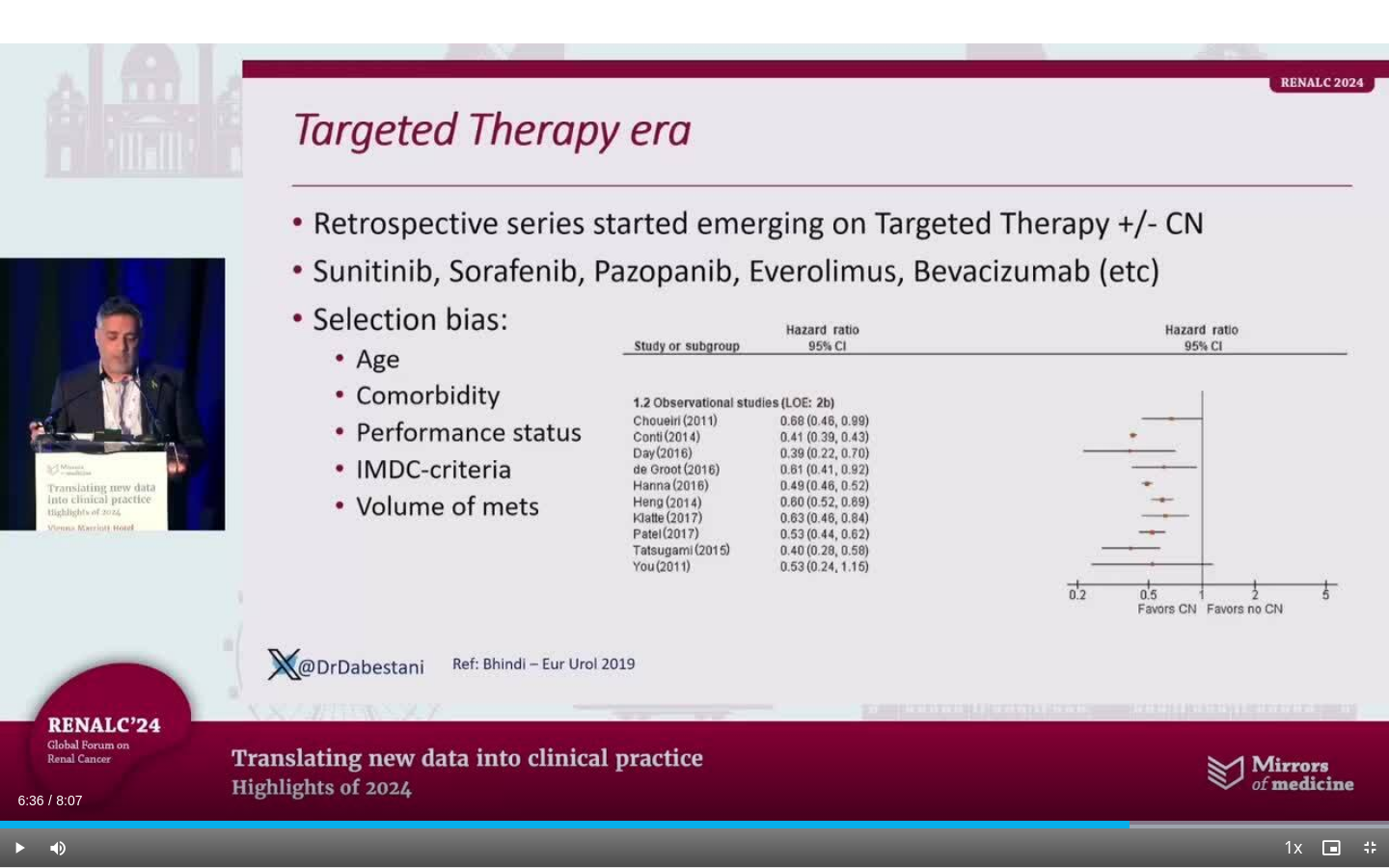 click at bounding box center [19, 848] 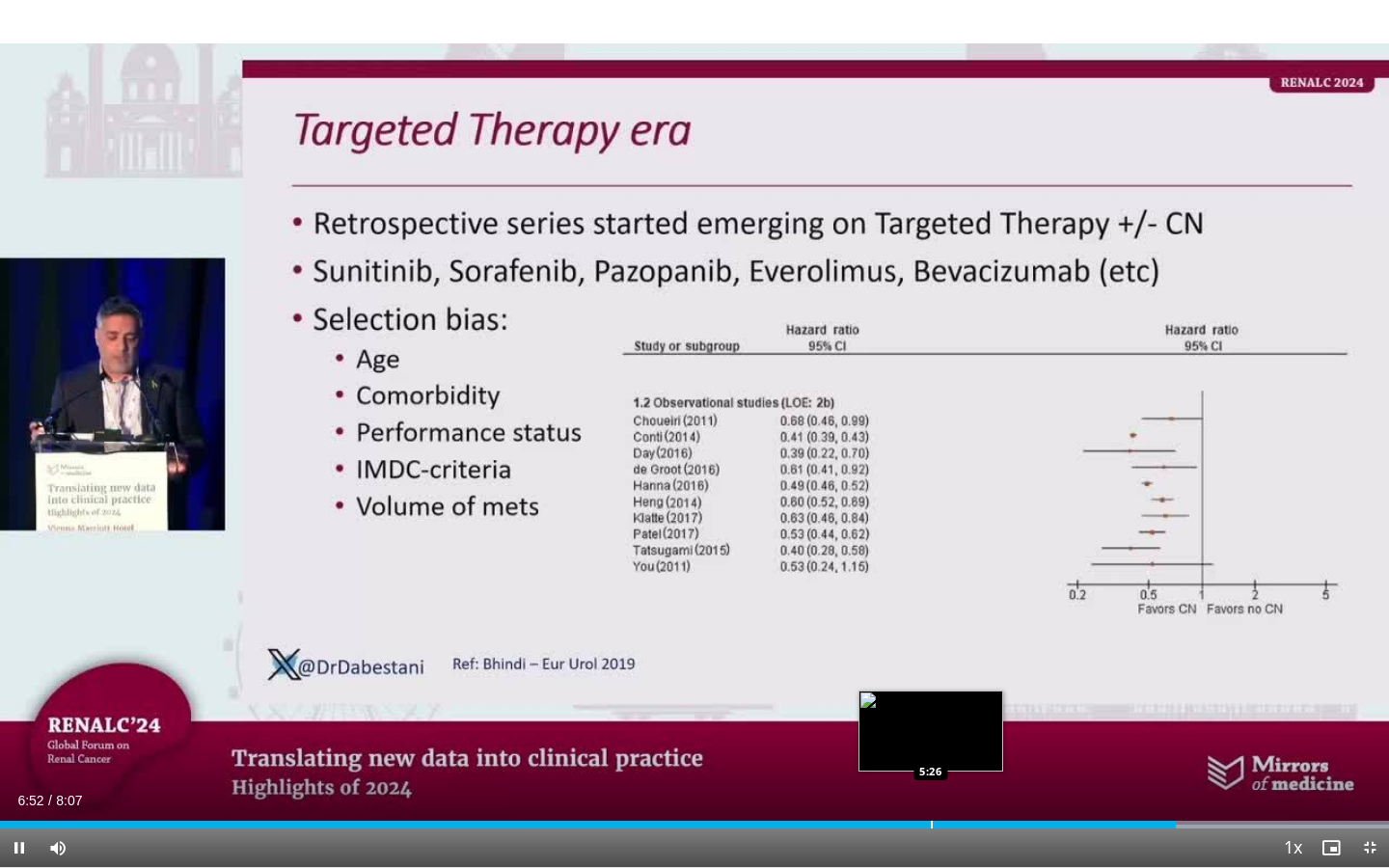 click at bounding box center (932, 825) 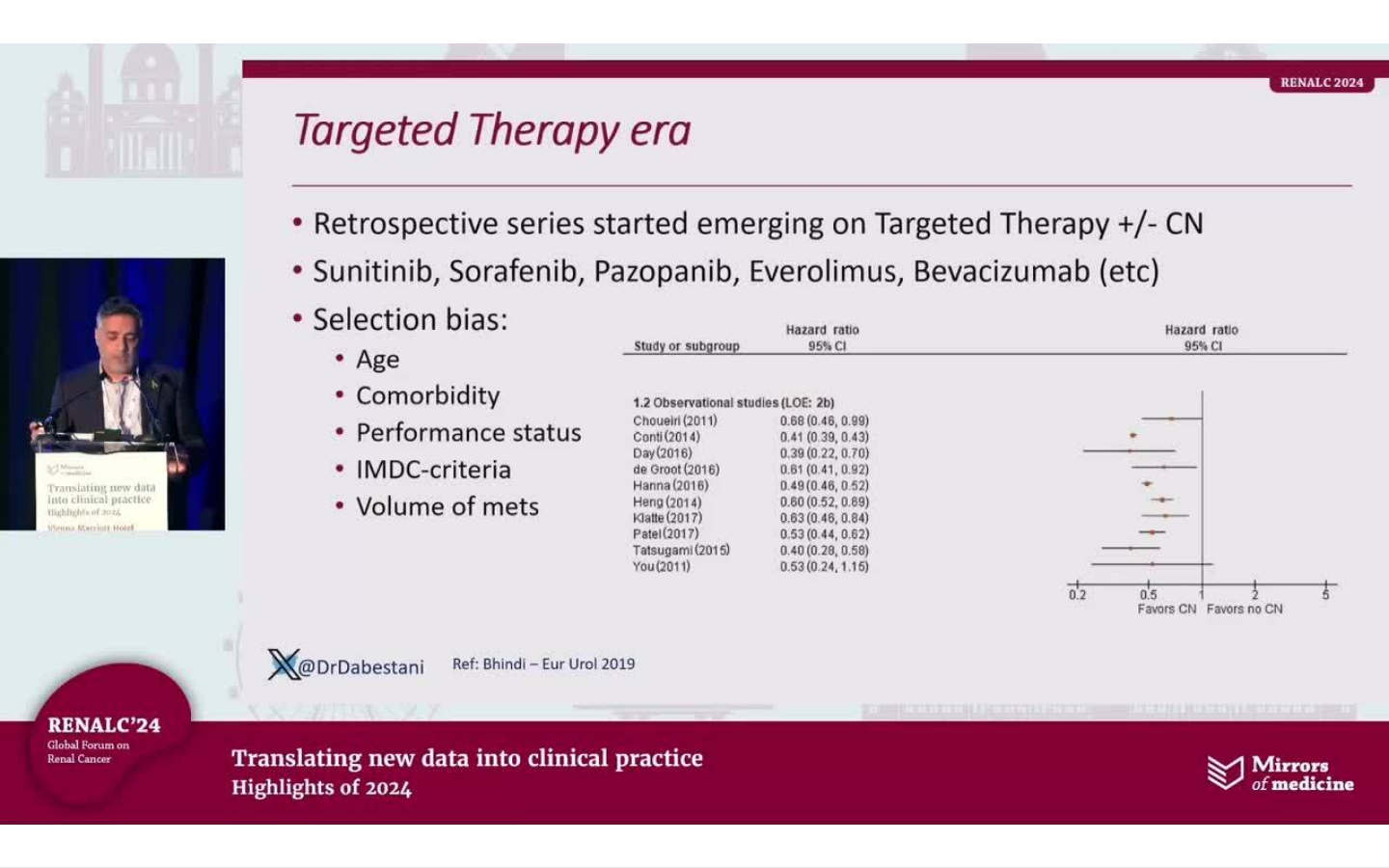 click on "10 seconds
Tap to unmute" at bounding box center [694, 433] 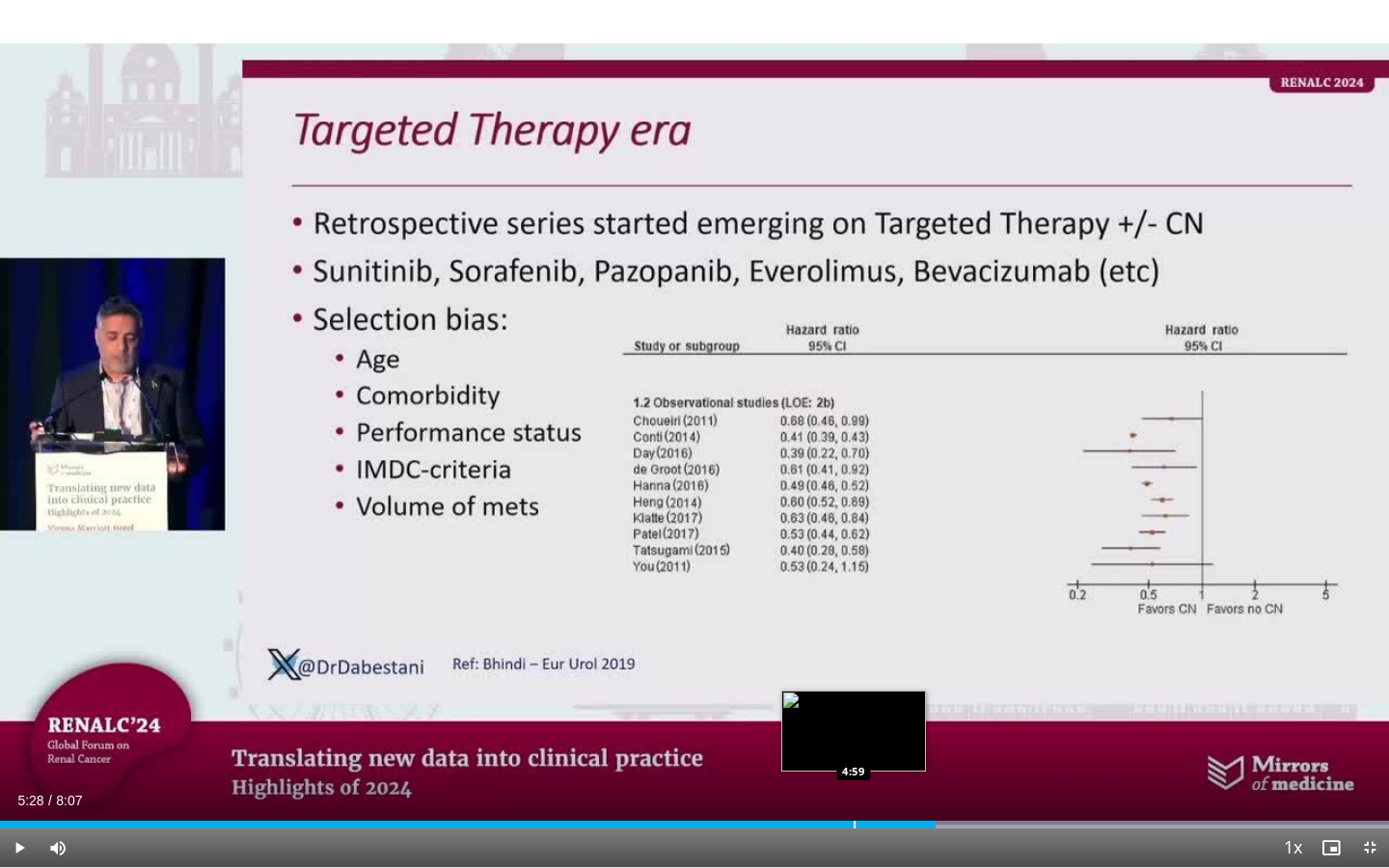 click at bounding box center (855, 825) 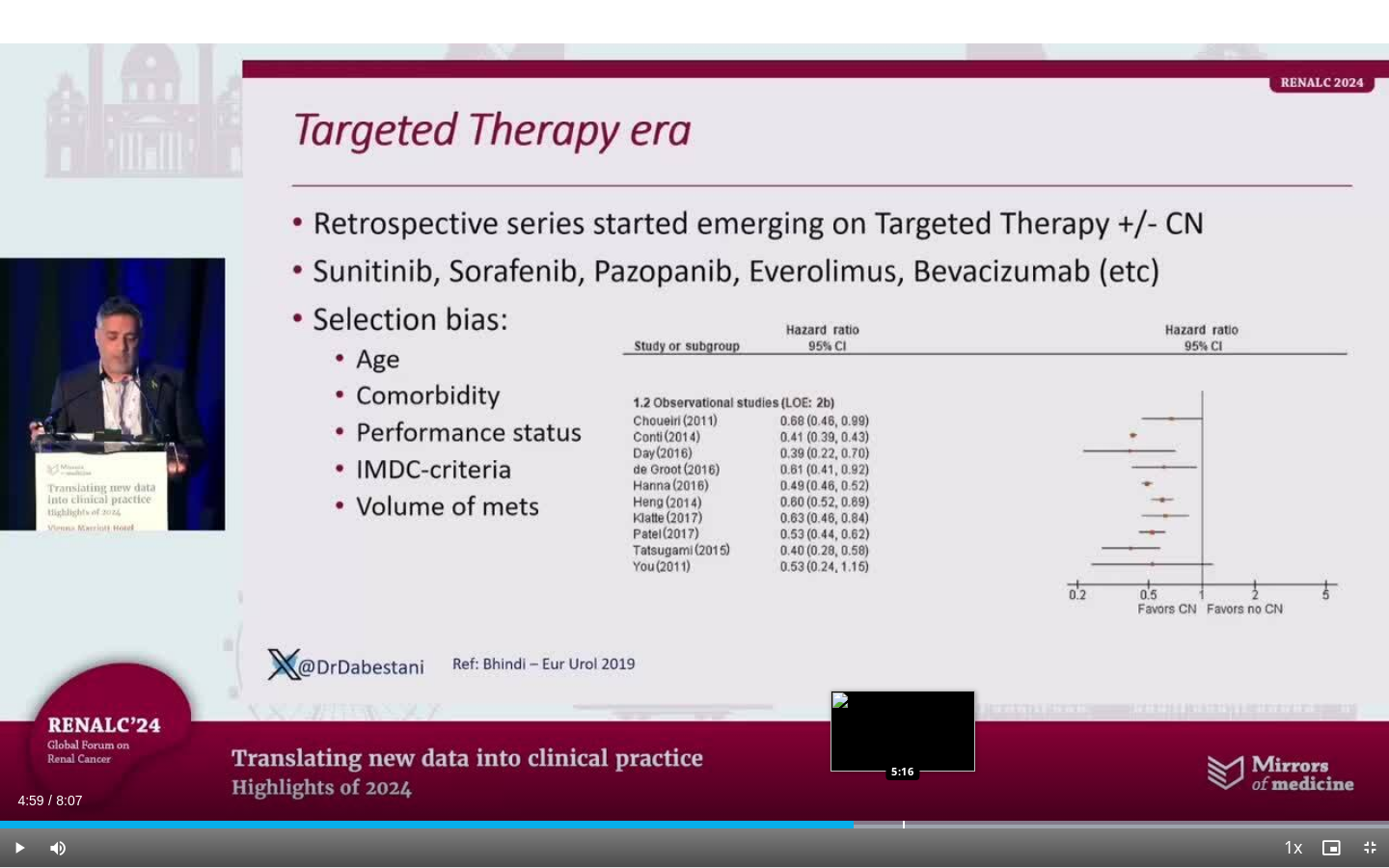click at bounding box center [904, 825] 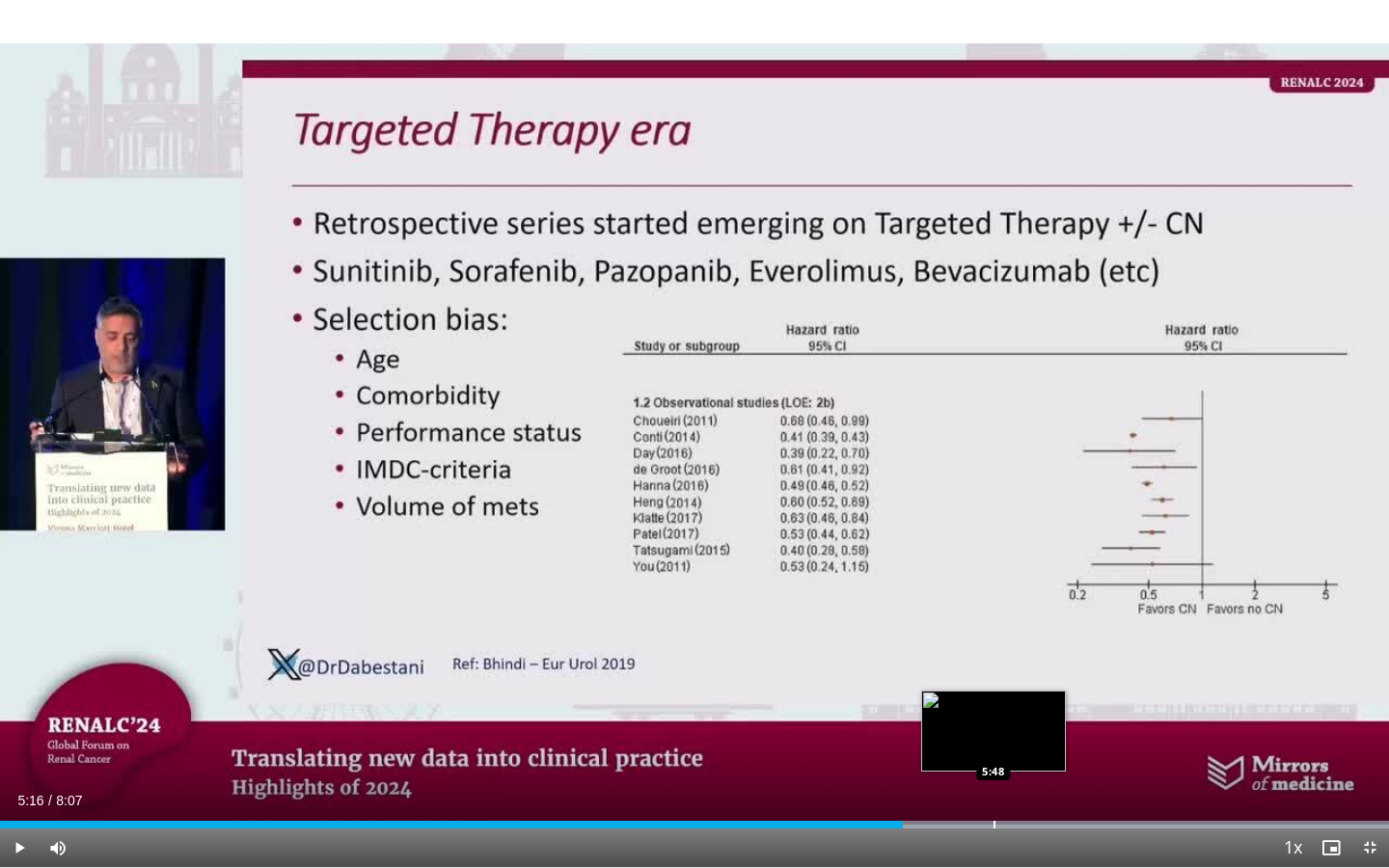 click at bounding box center (994, 825) 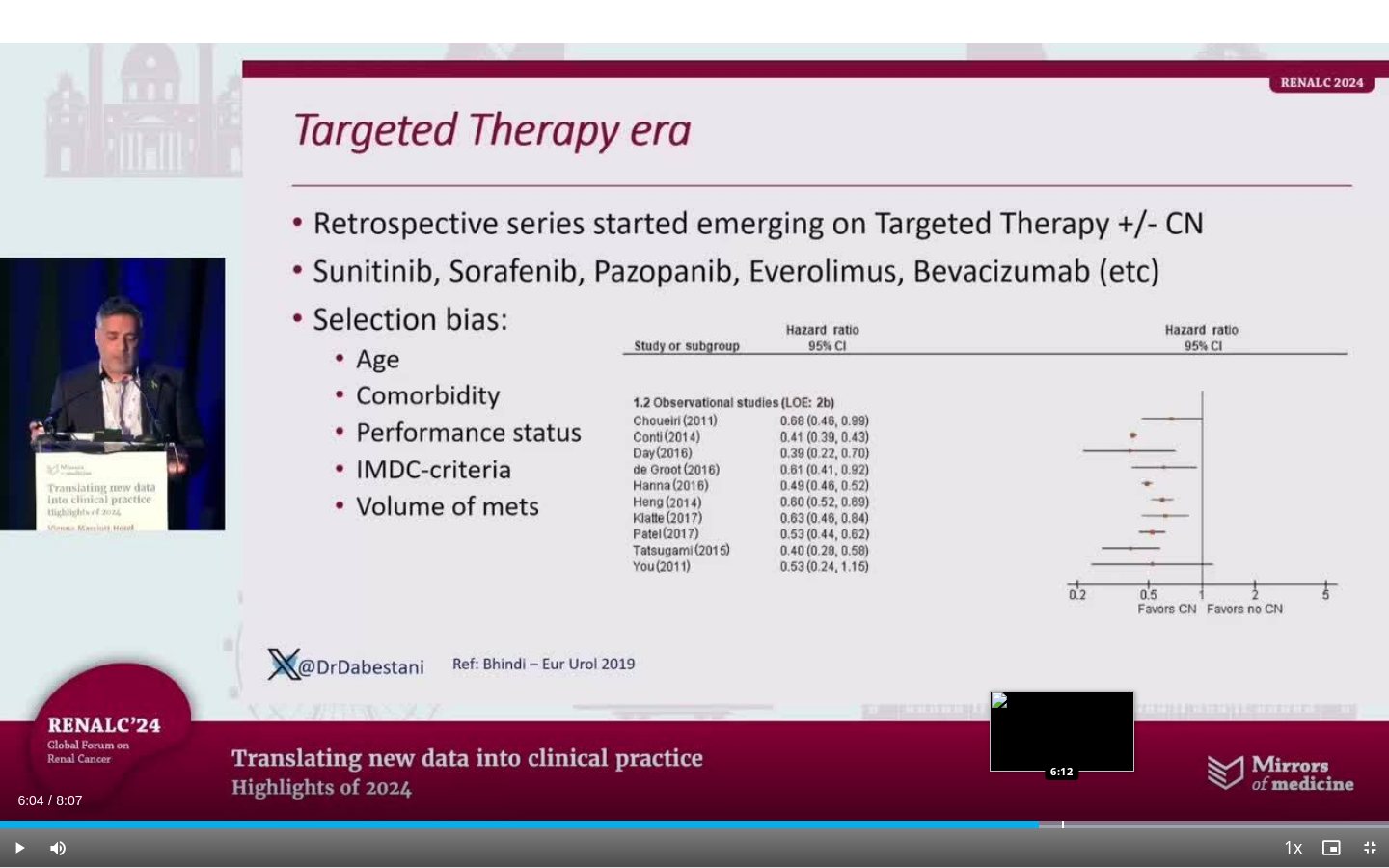 click at bounding box center (1063, 825) 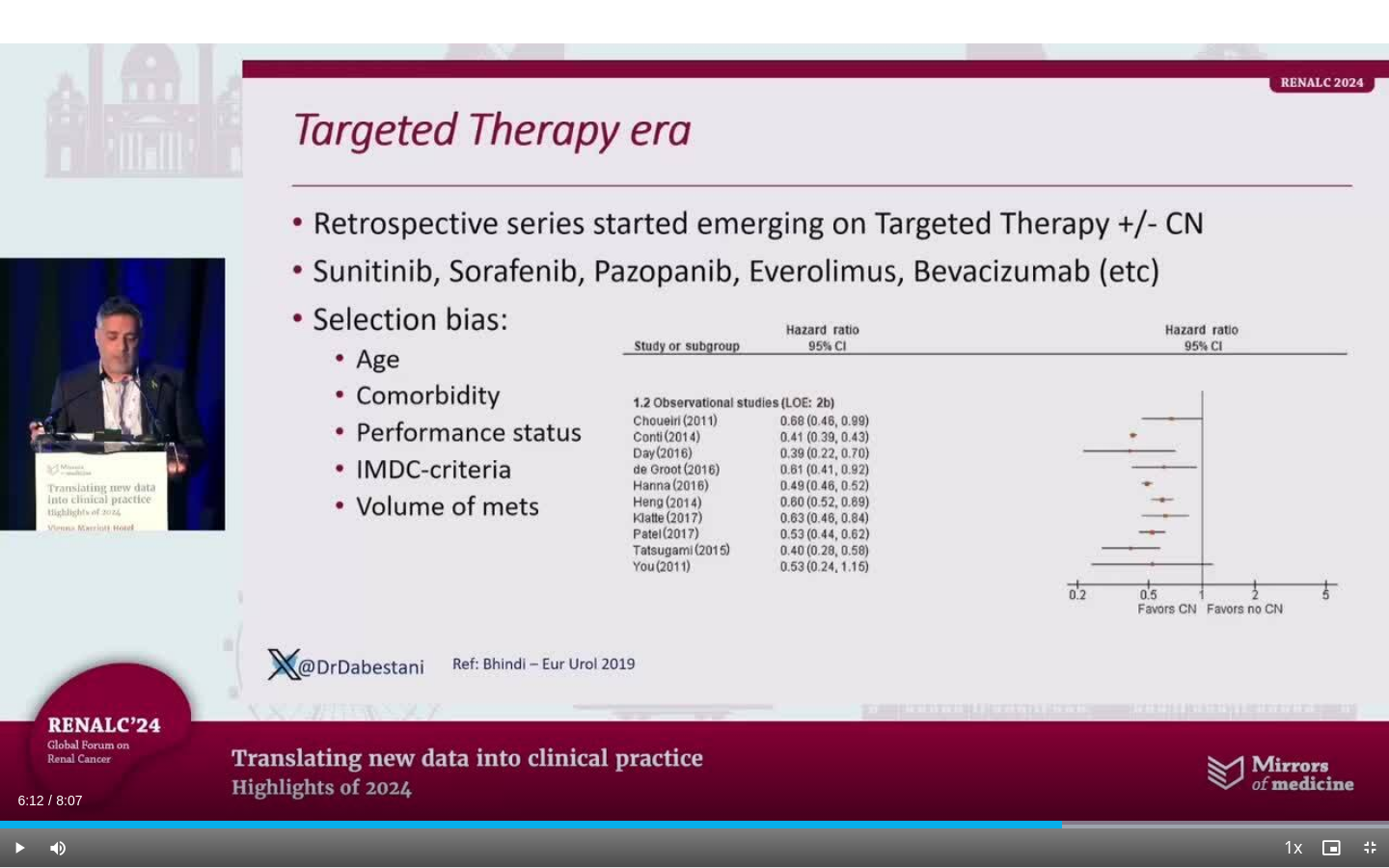 click at bounding box center [19, 848] 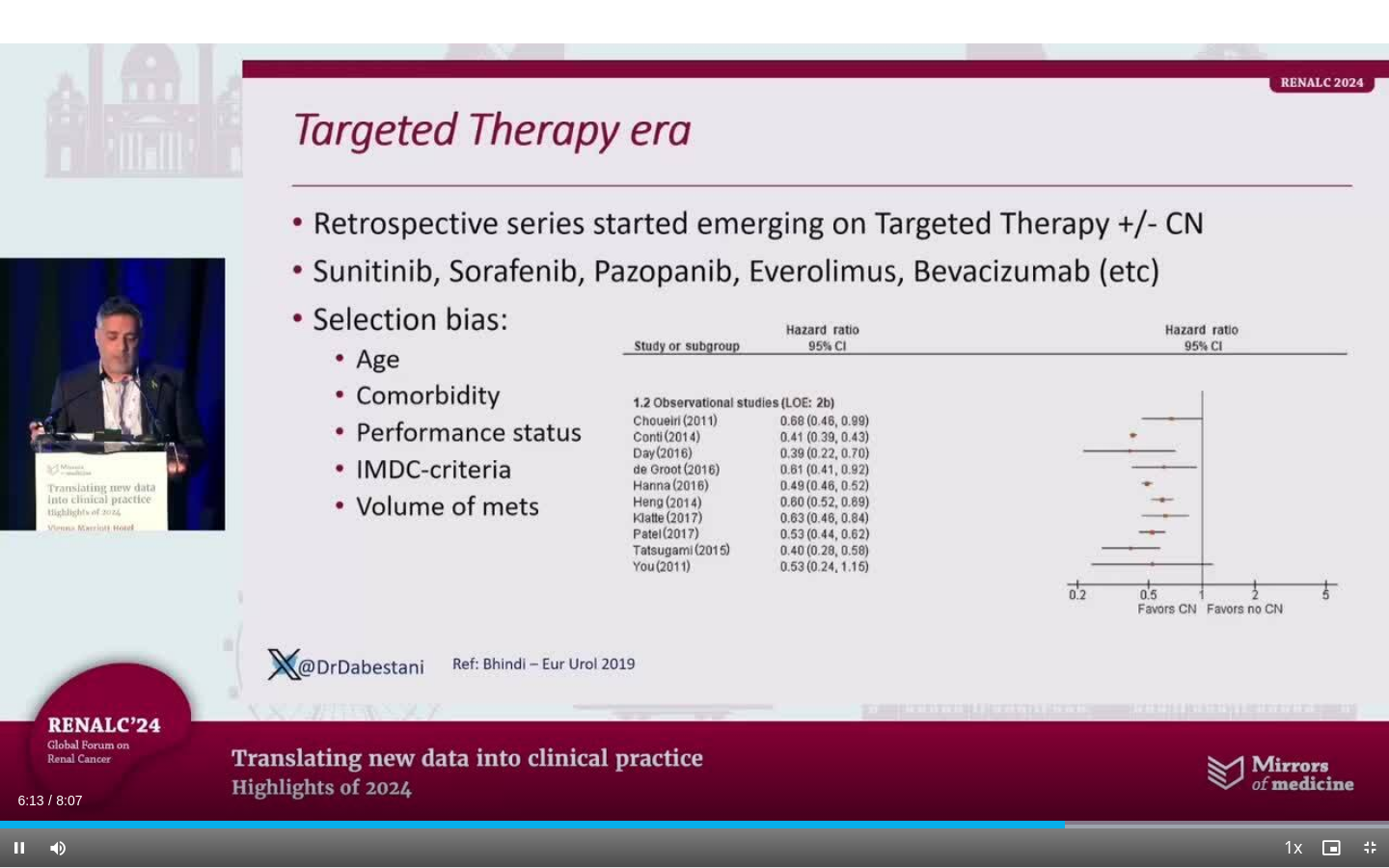 click at bounding box center [19, 848] 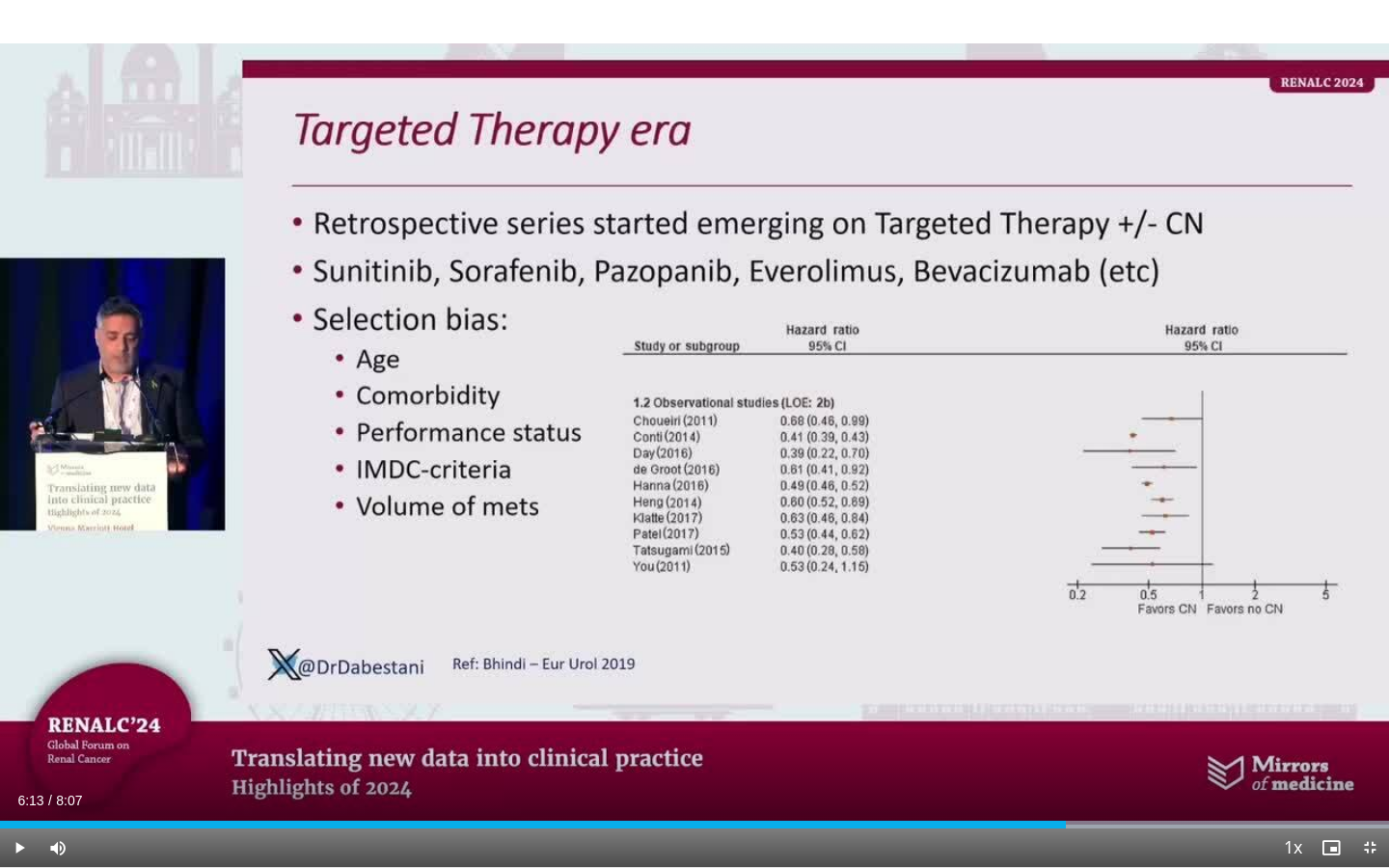 click at bounding box center (19, 848) 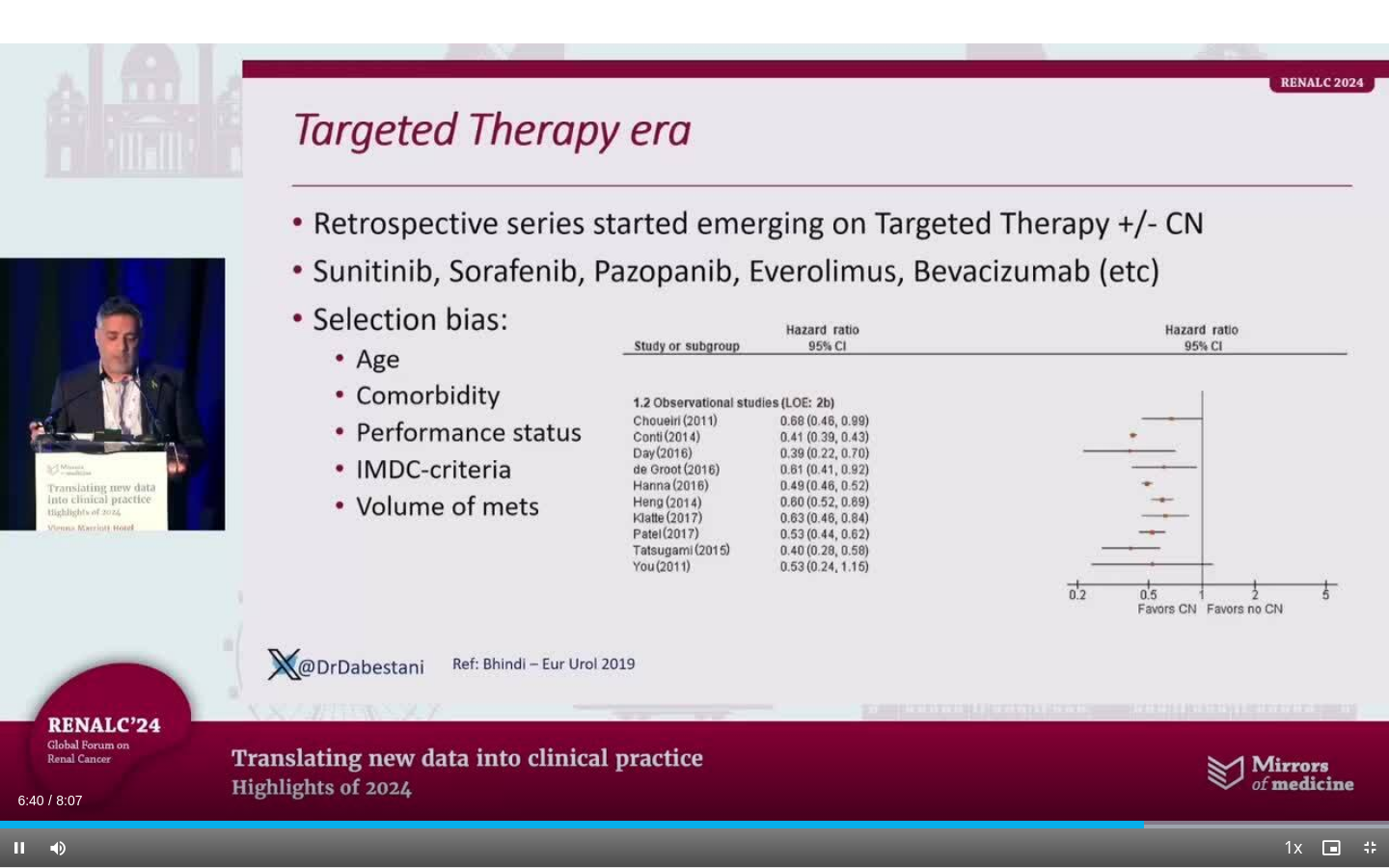click at bounding box center (19, 848) 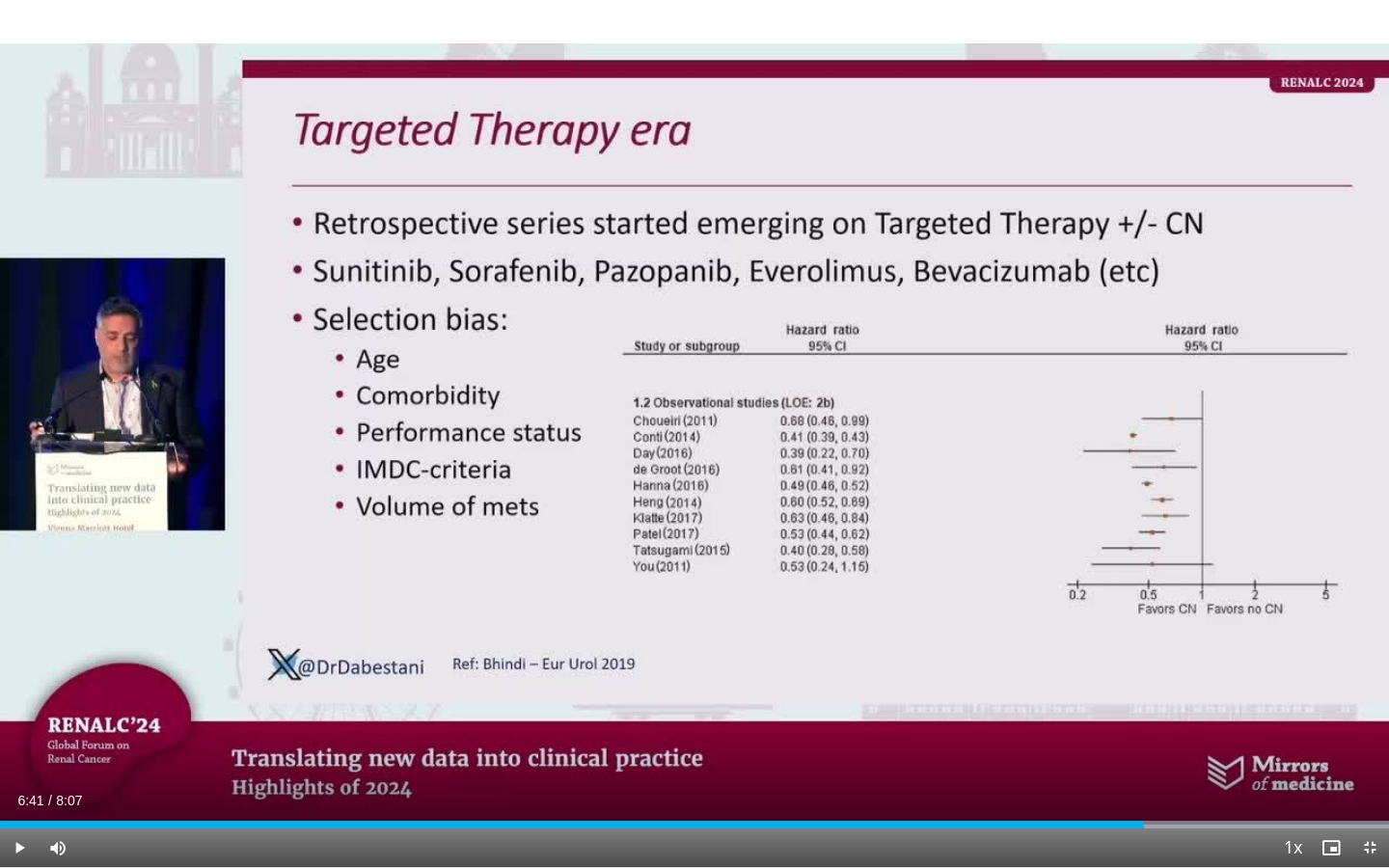 click at bounding box center [19, 848] 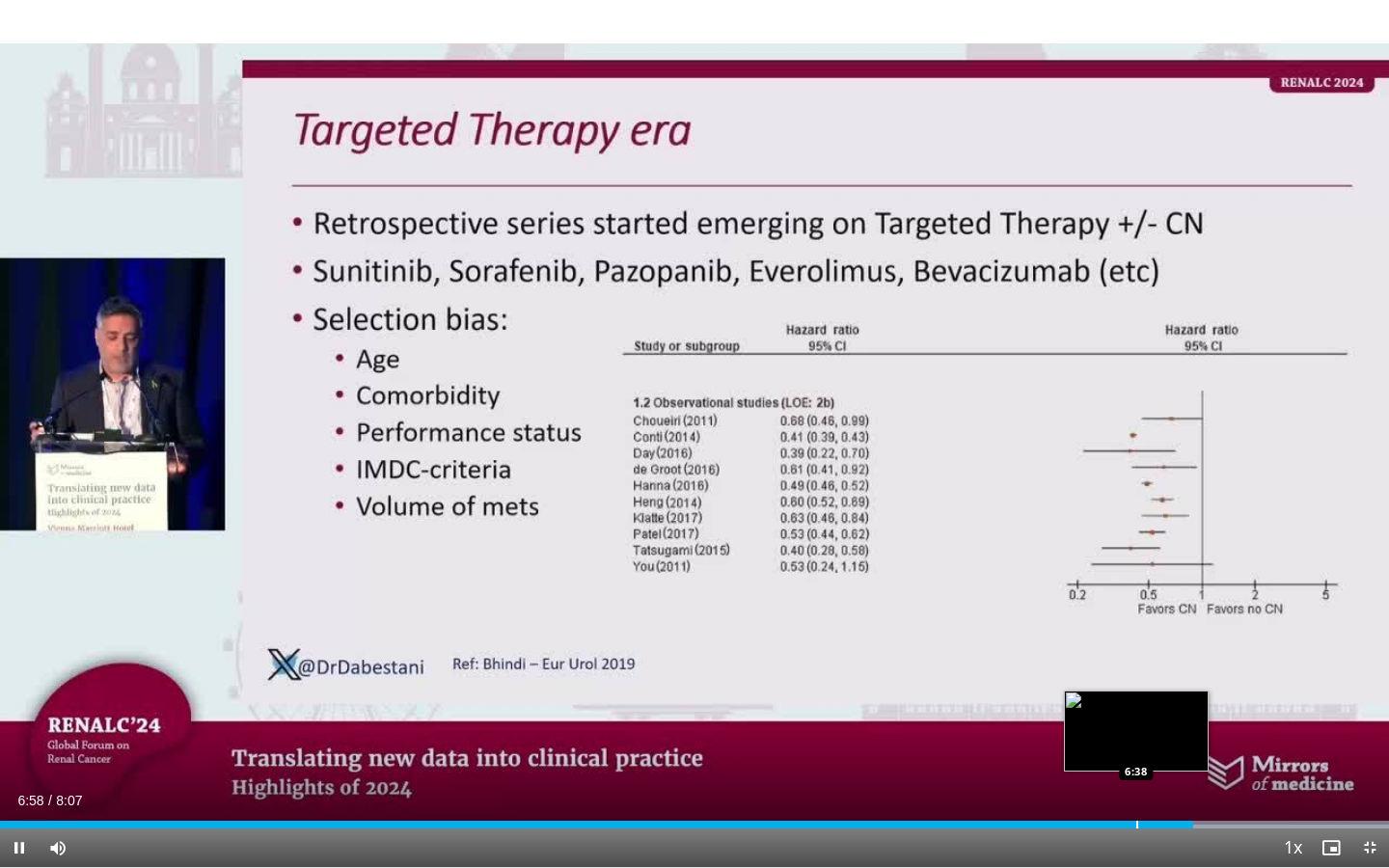 click at bounding box center (1137, 825) 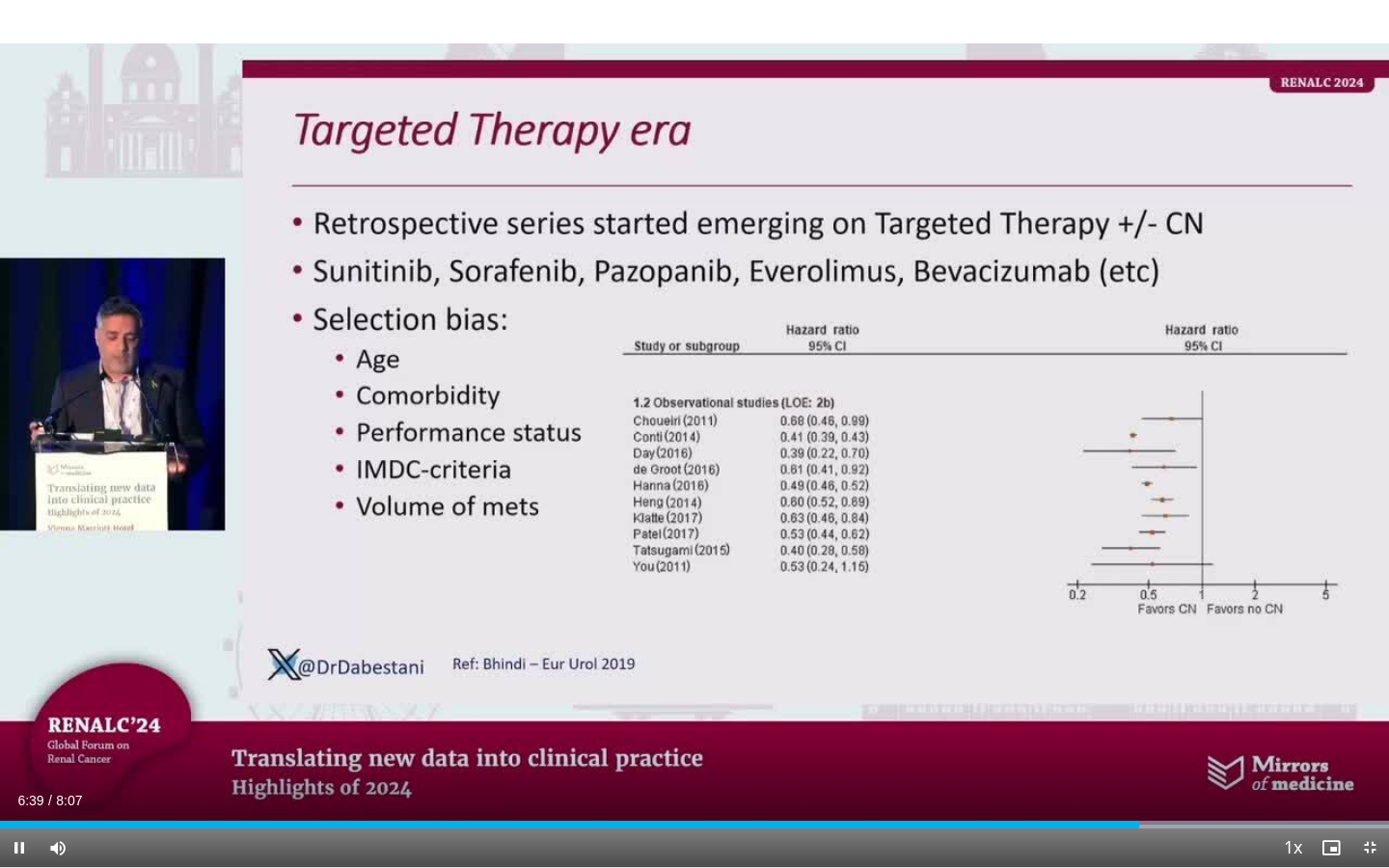 click at bounding box center (19, 848) 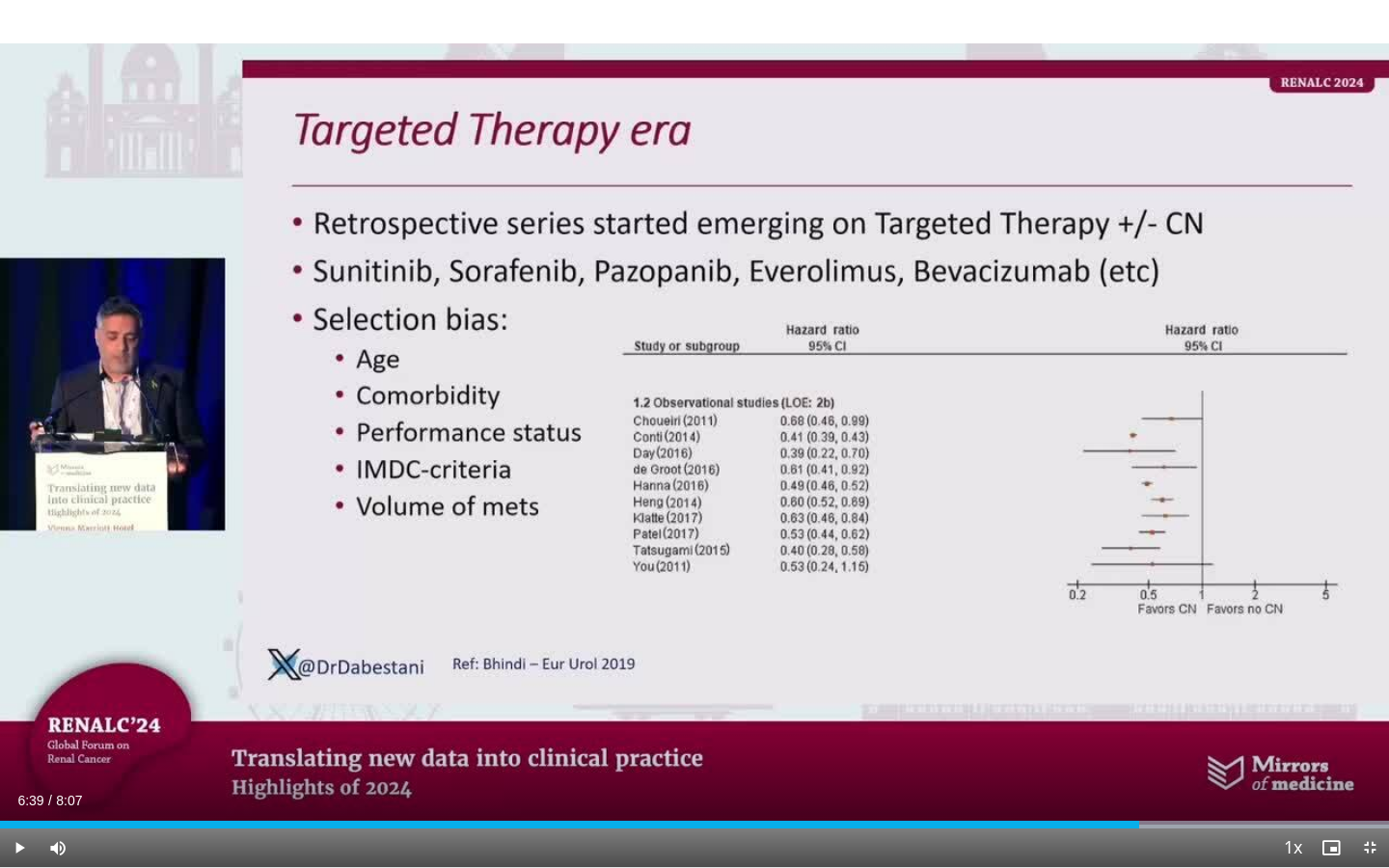click at bounding box center (19, 848) 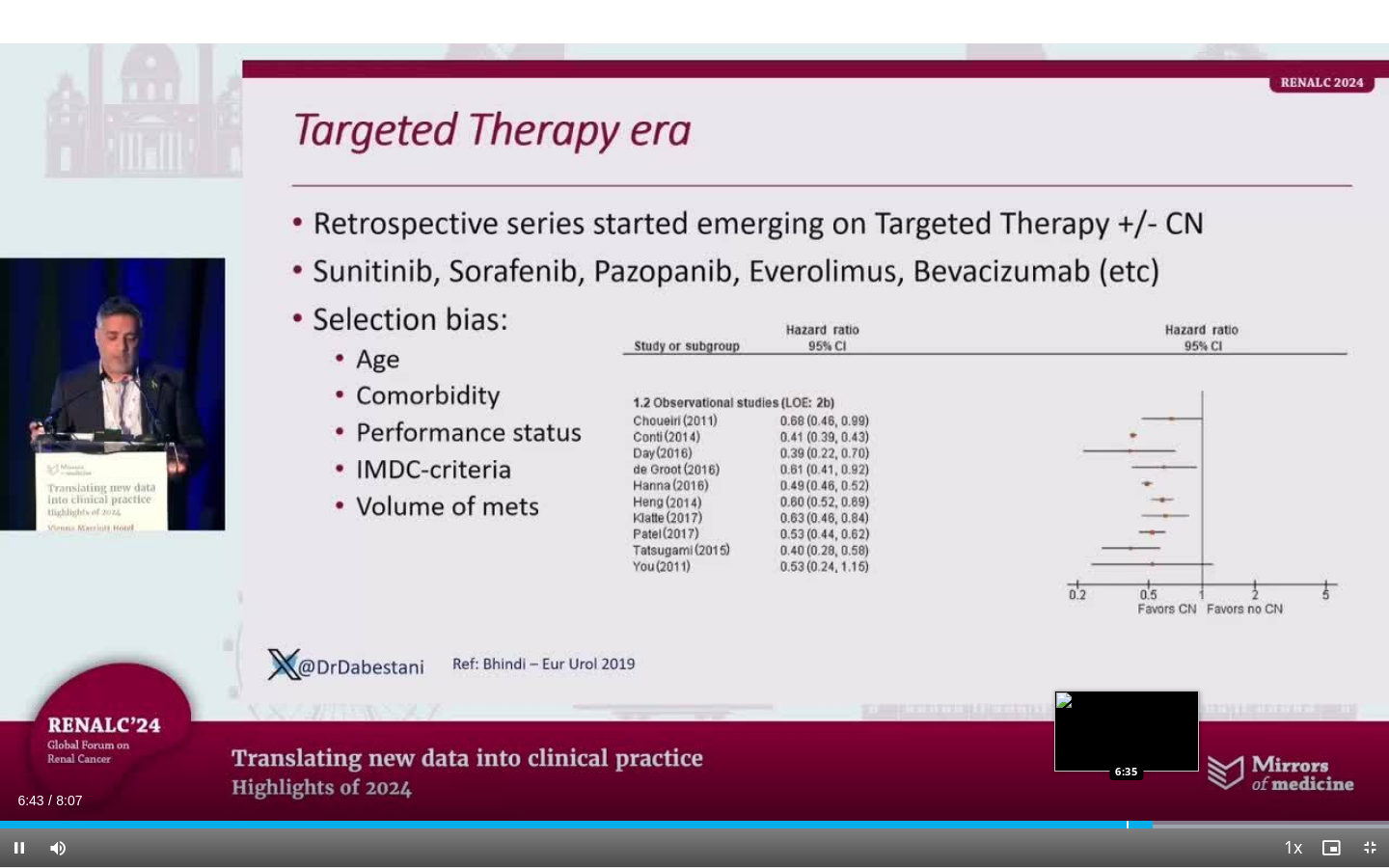 click at bounding box center (1128, 825) 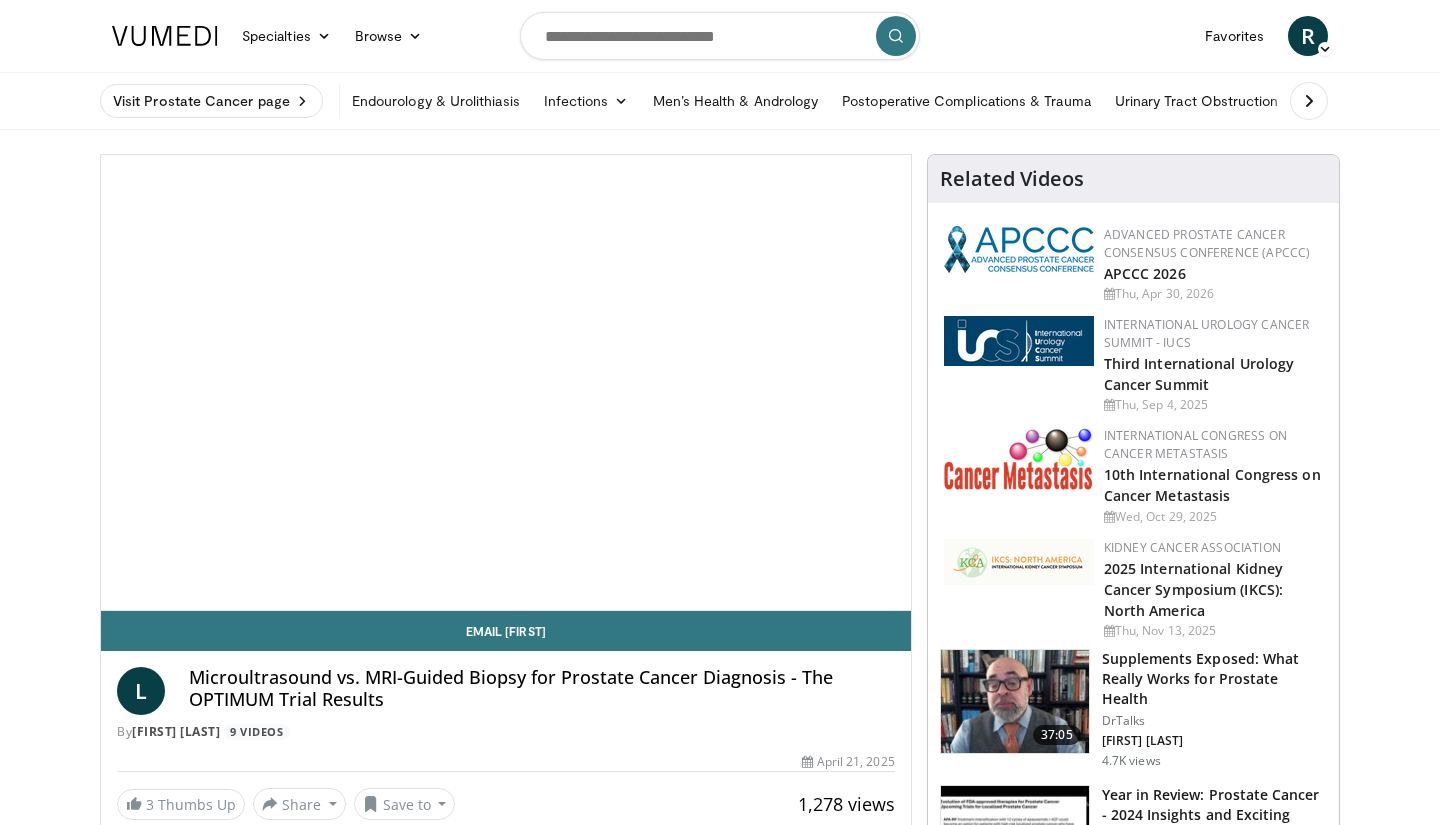scroll, scrollTop: 0, scrollLeft: 0, axis: both 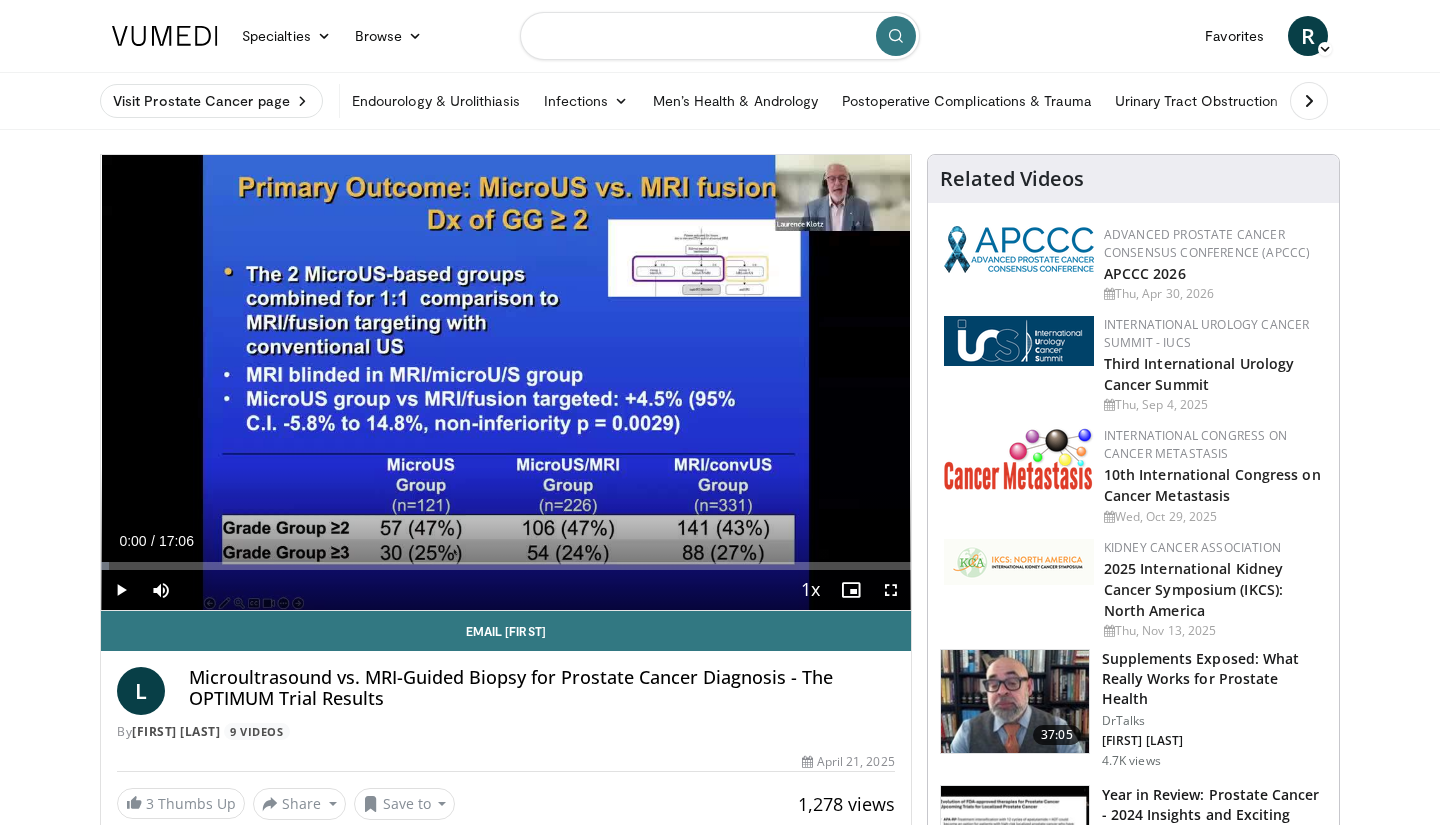 click at bounding box center (720, 36) 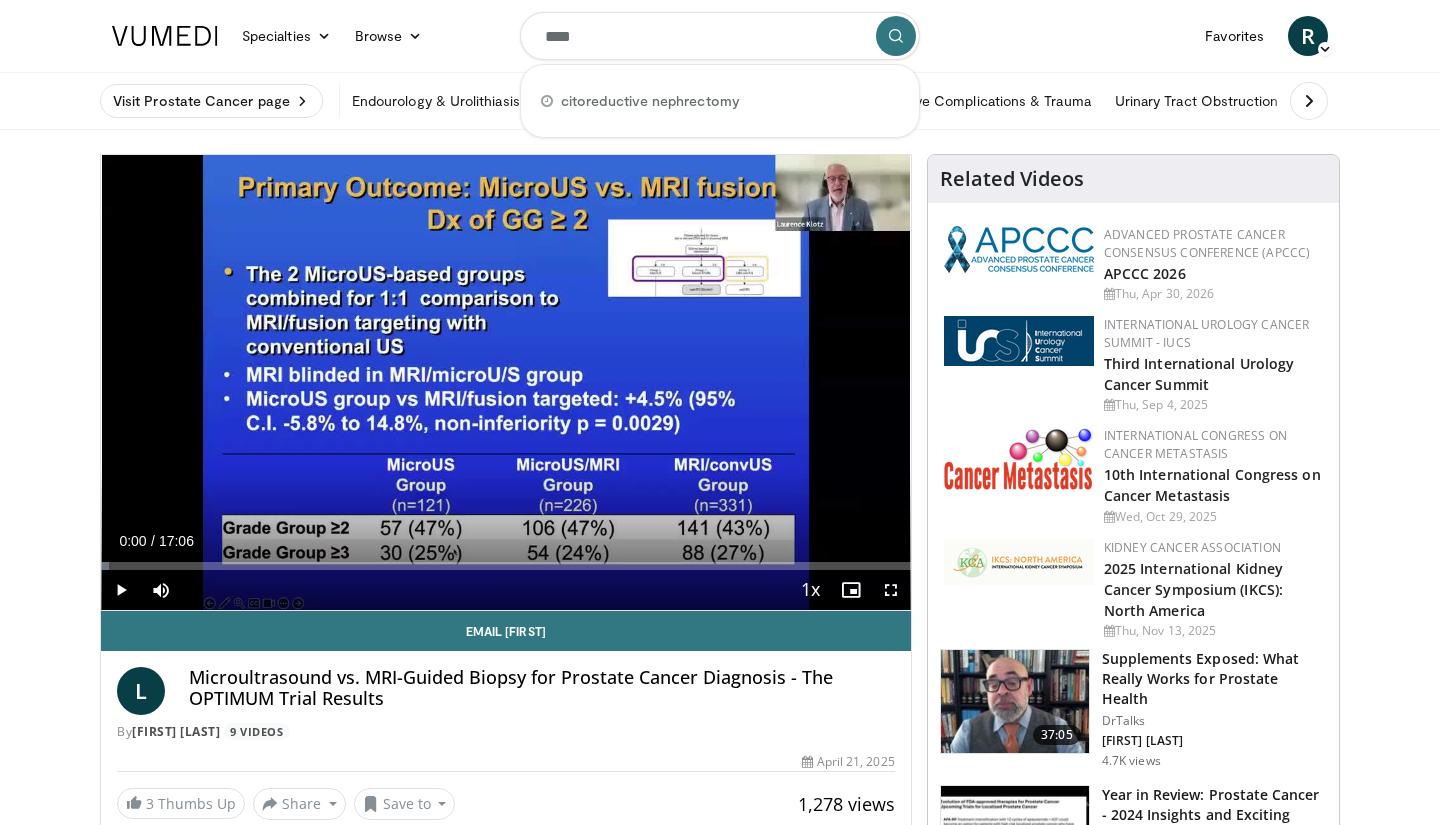 type on "*****" 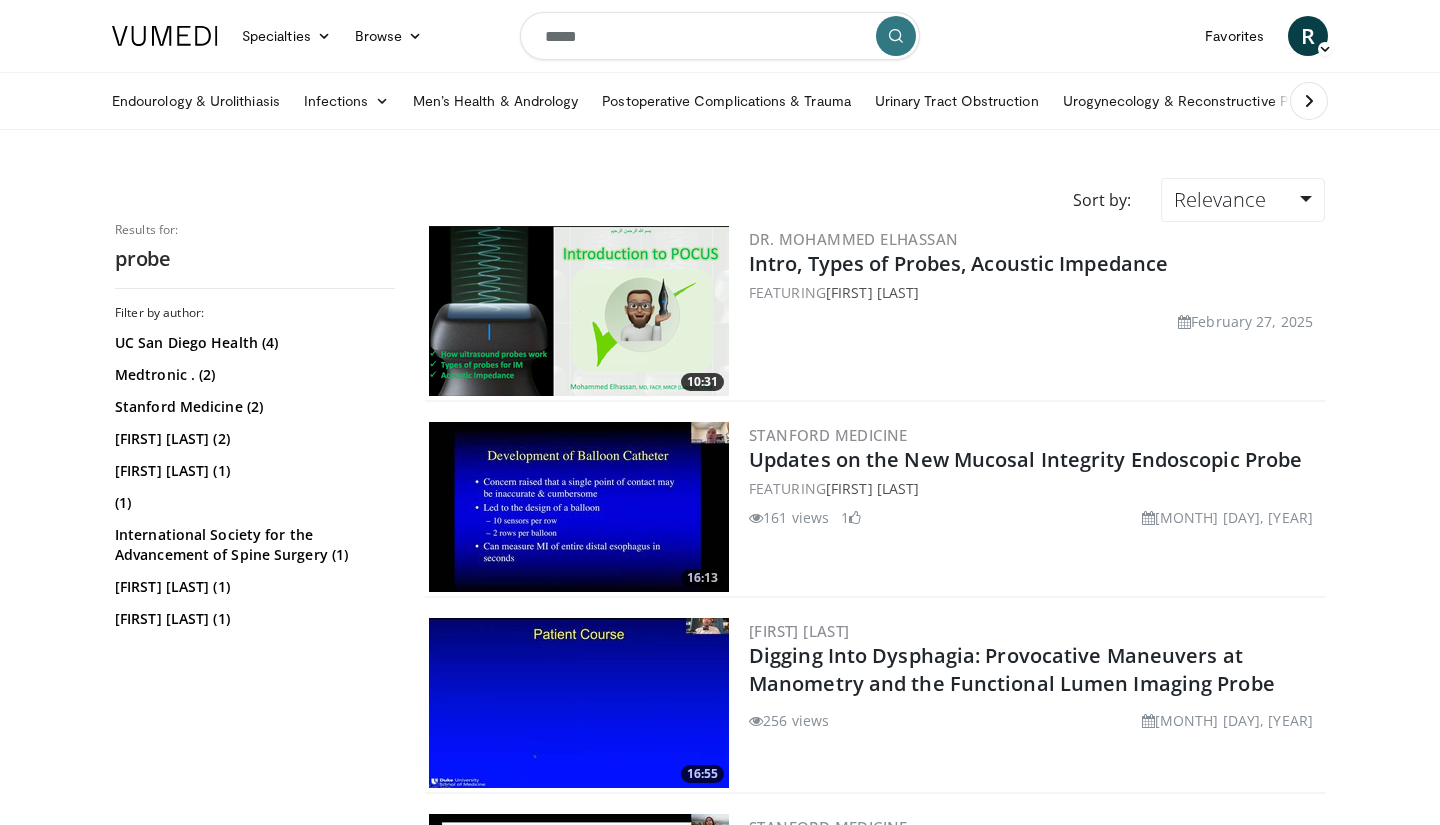 scroll, scrollTop: 0, scrollLeft: 0, axis: both 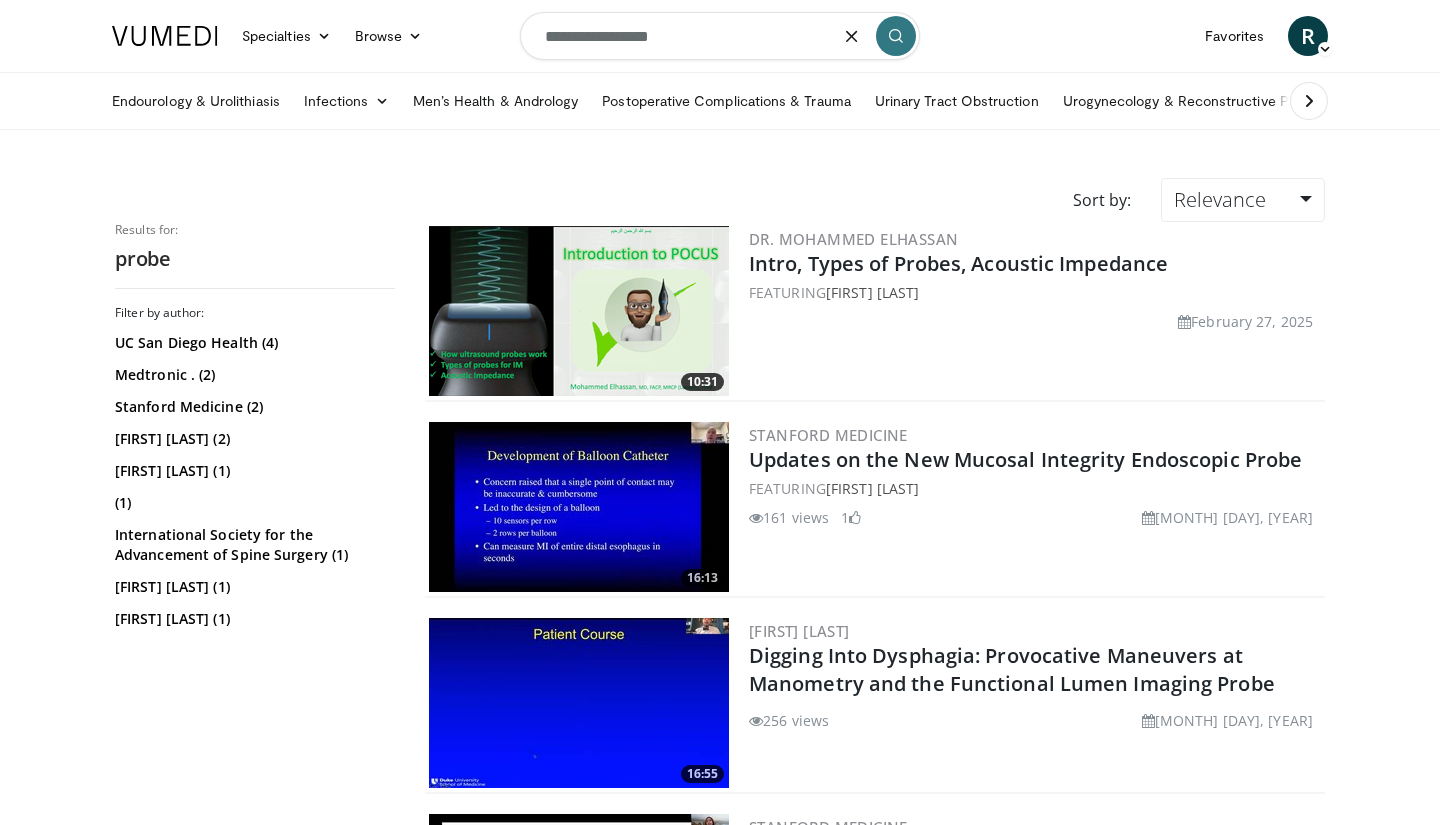 type on "**********" 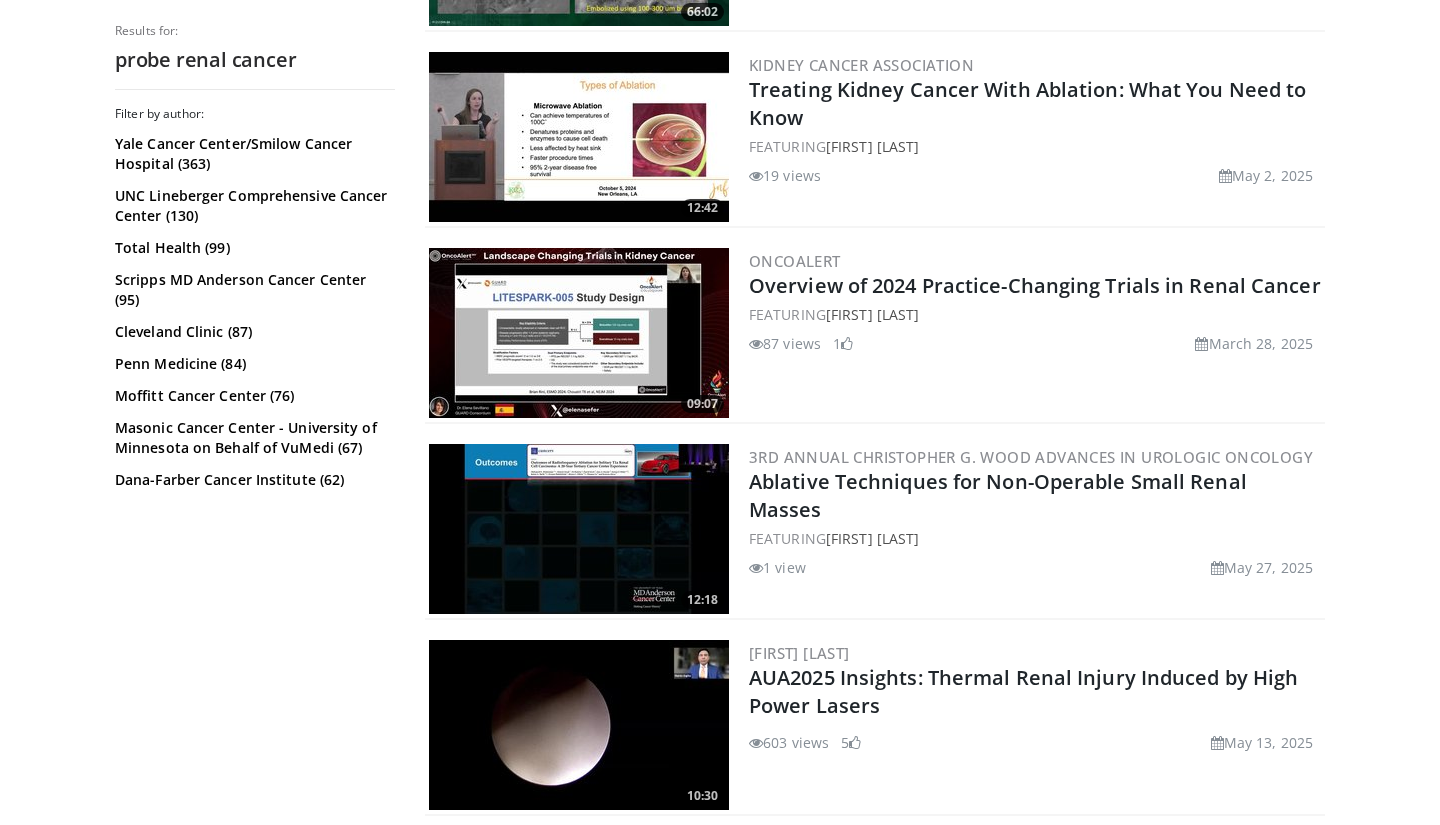 scroll, scrollTop: 1743, scrollLeft: 0, axis: vertical 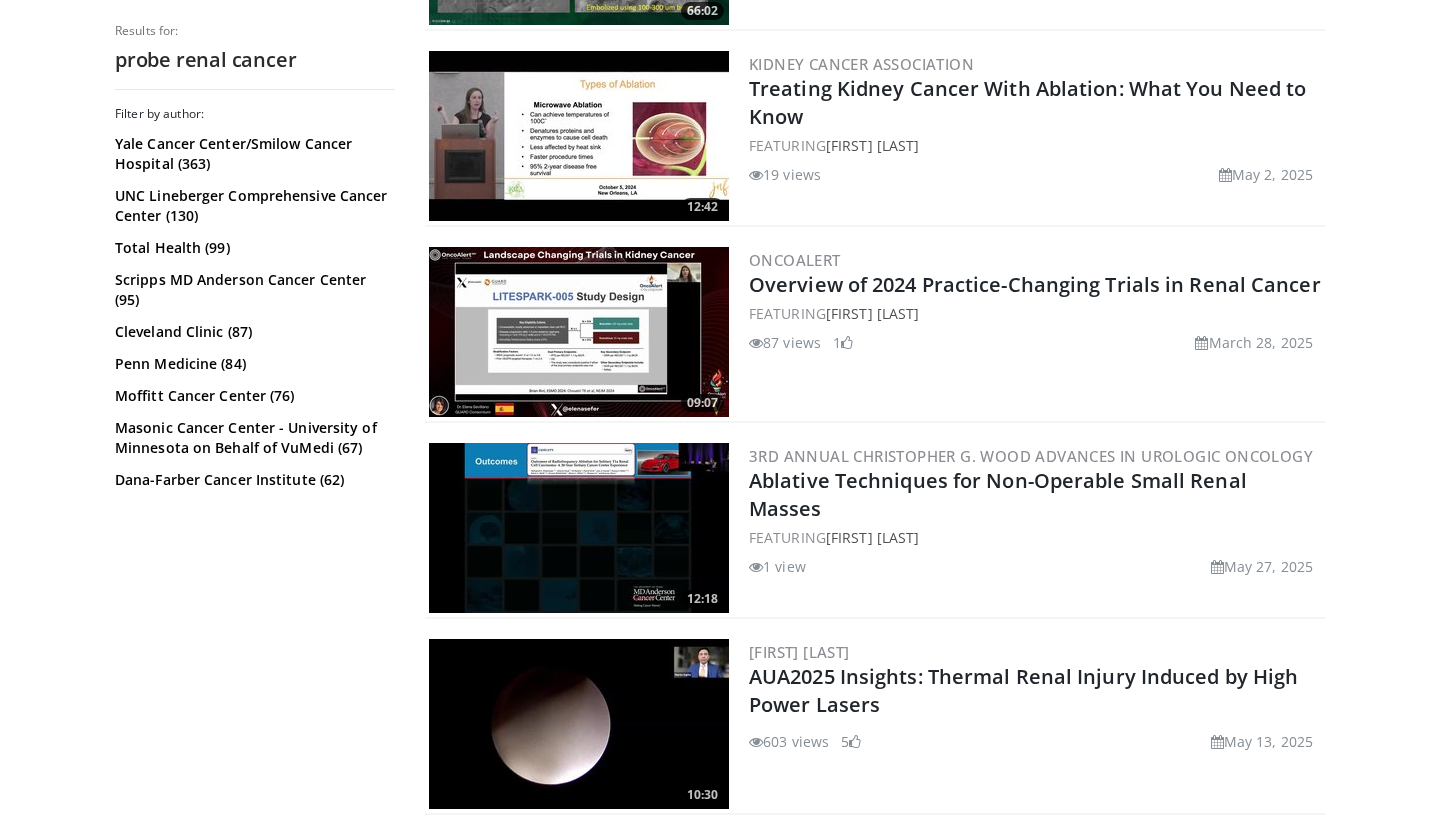 click at bounding box center (579, 332) 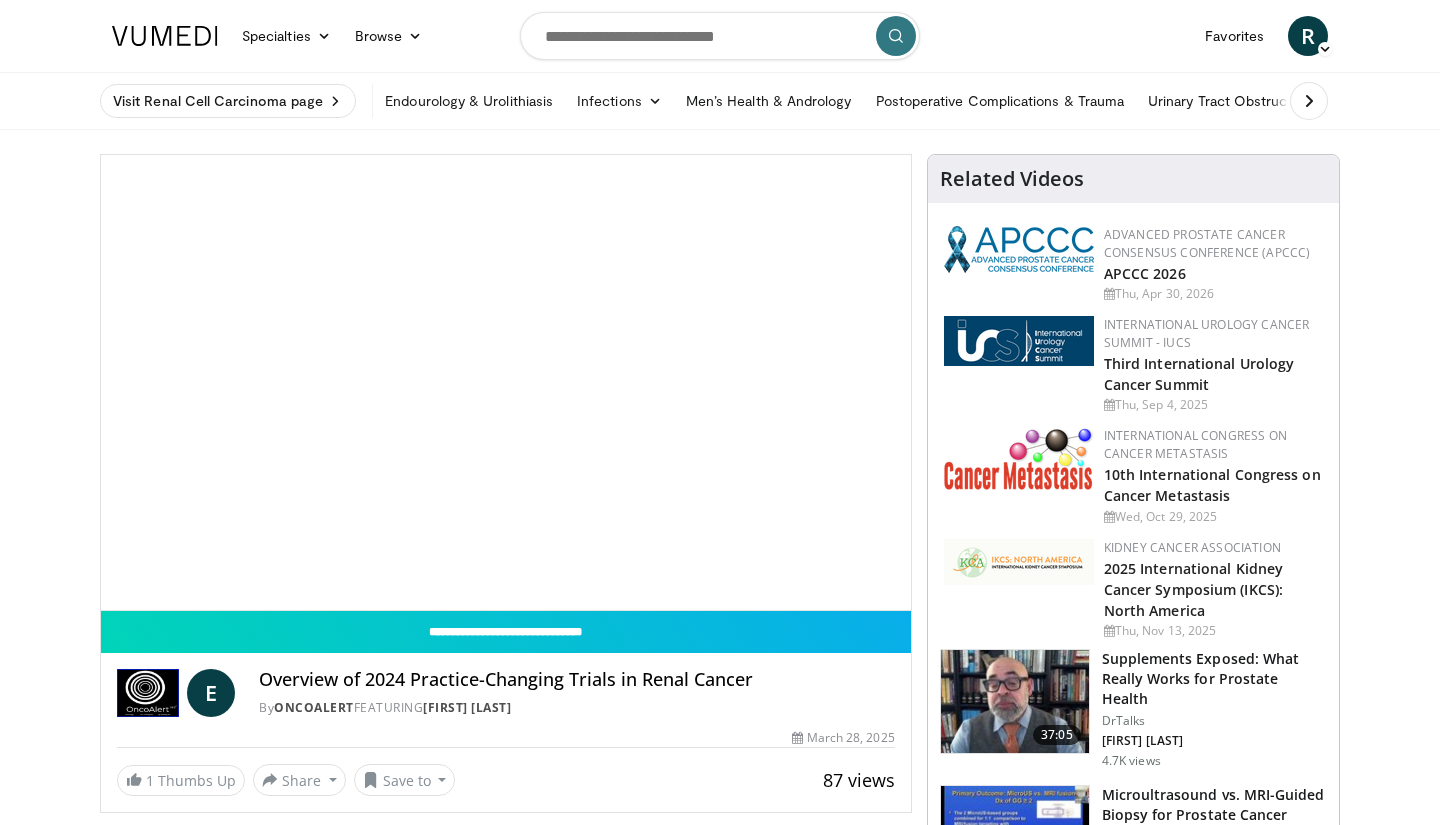 scroll, scrollTop: 0, scrollLeft: 0, axis: both 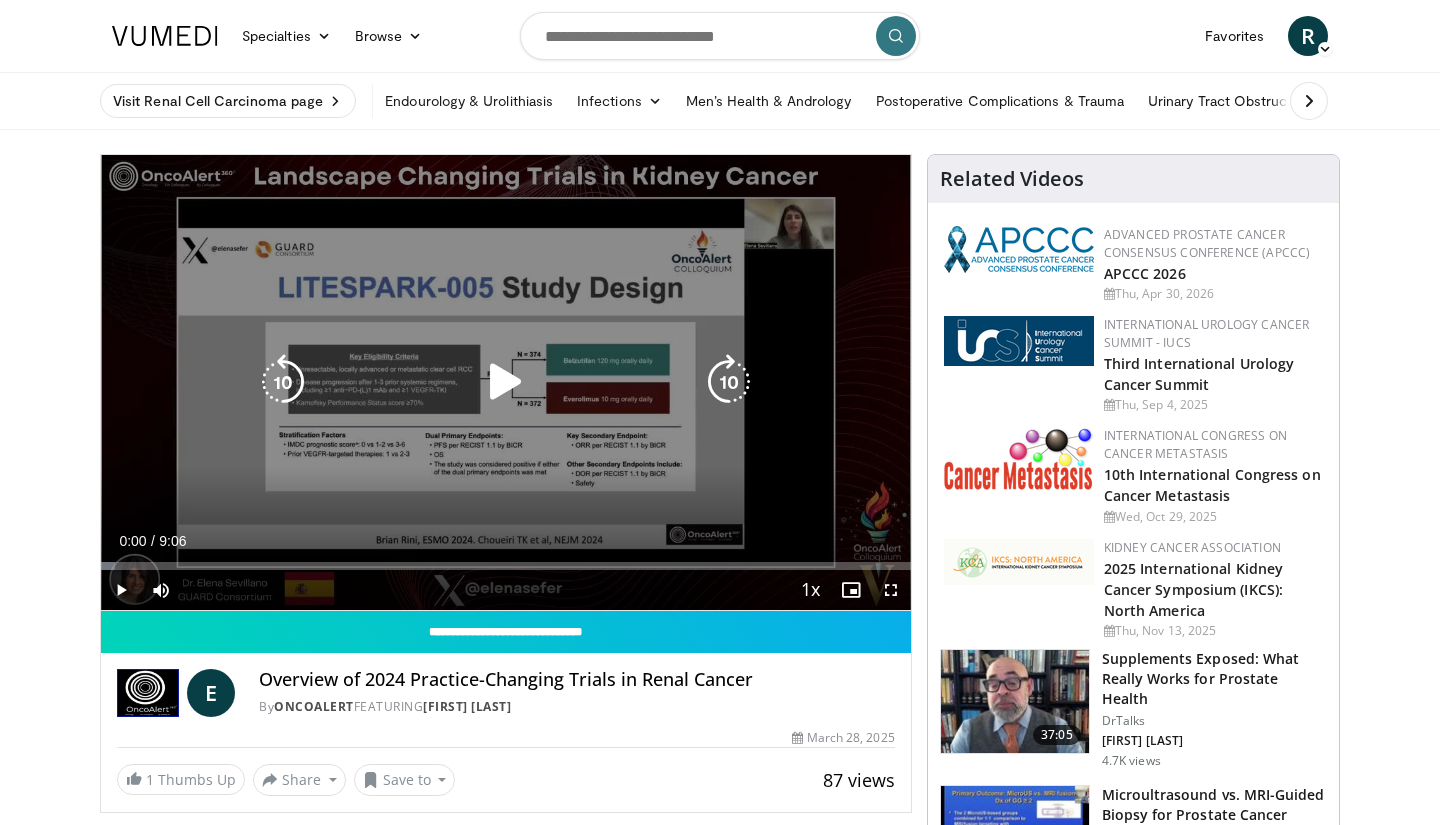 click at bounding box center (506, 382) 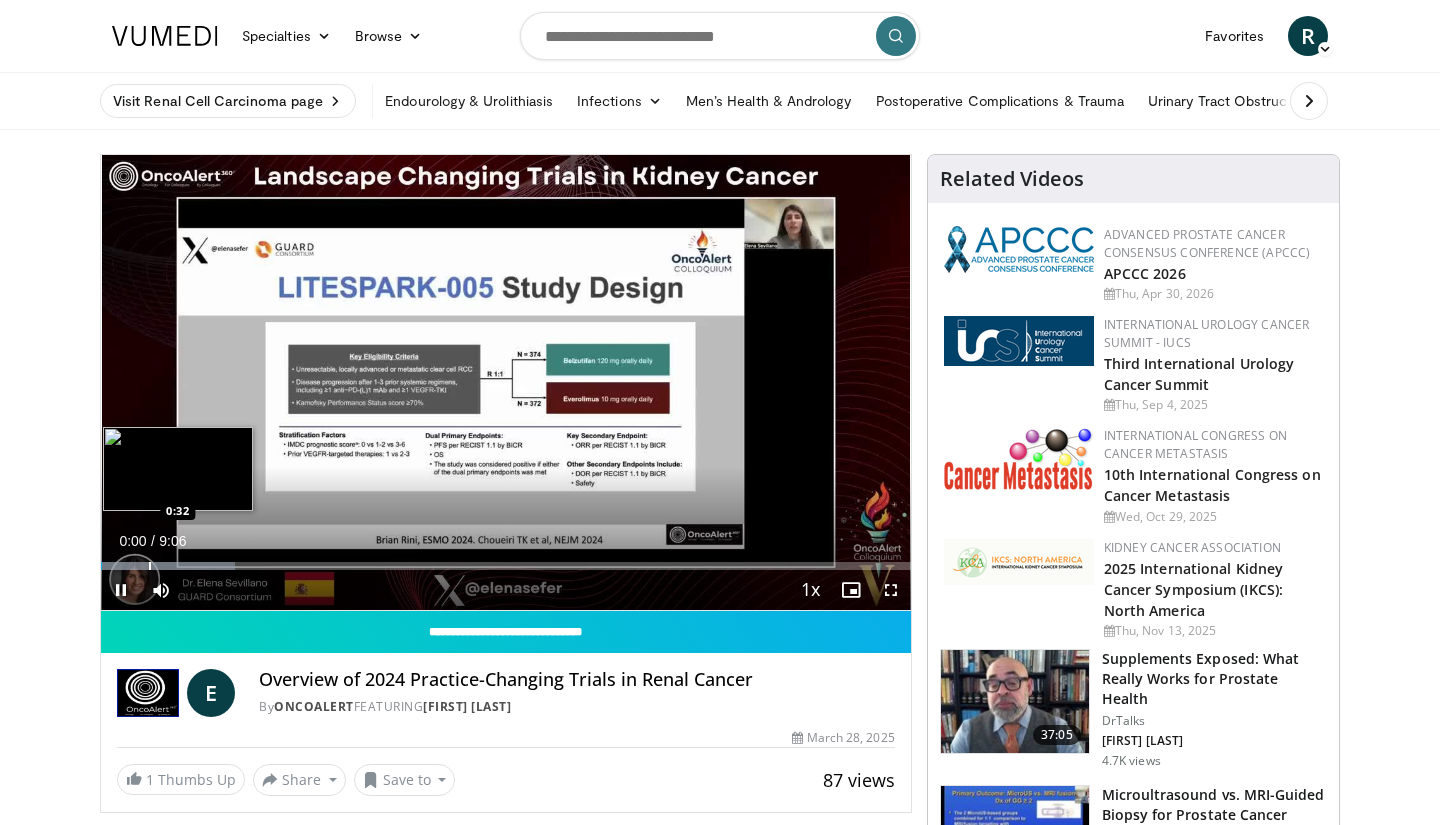 click on "Loaded :  16.49% 0:00 0:32" at bounding box center [506, 560] 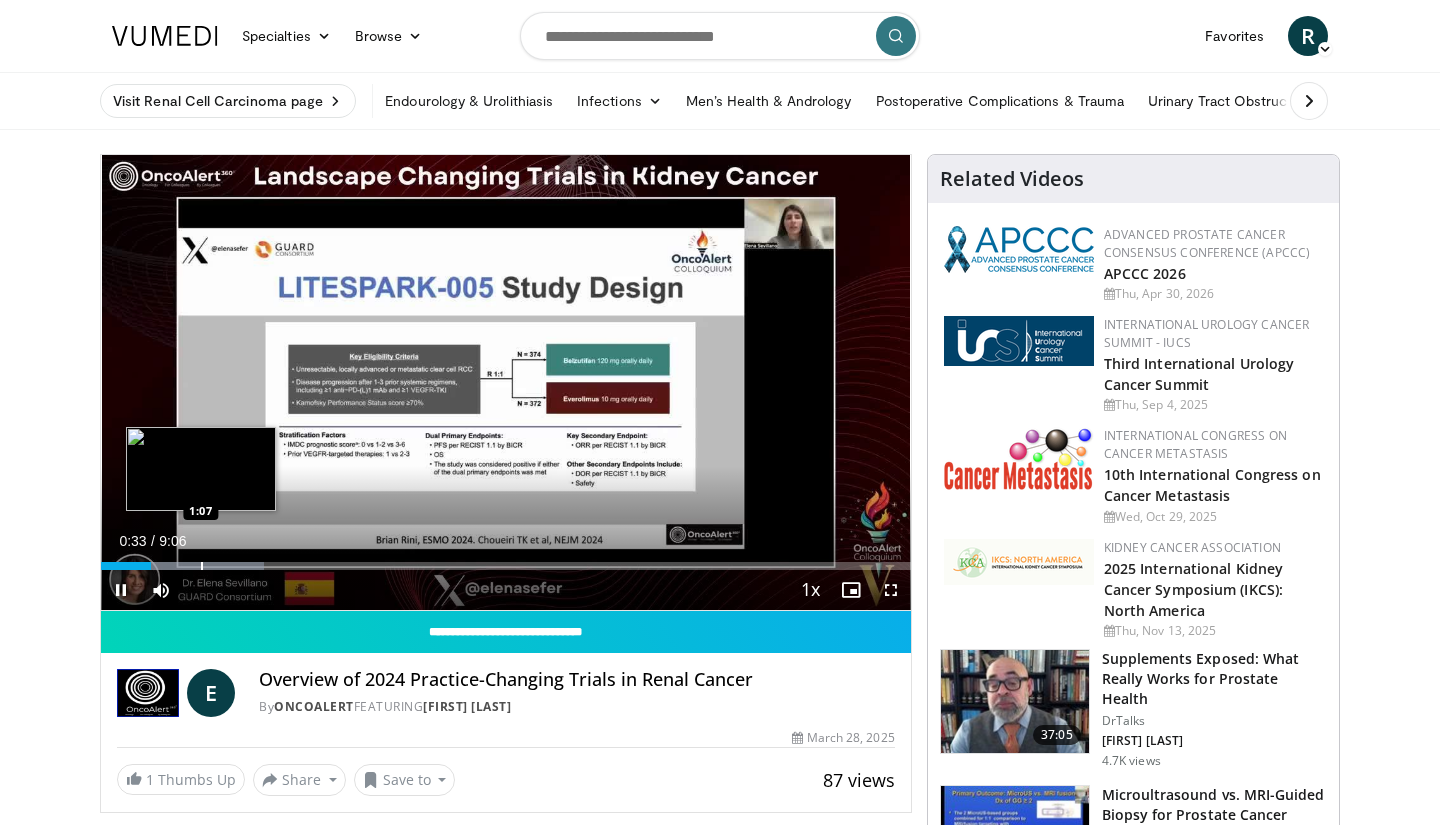 click at bounding box center [202, 566] 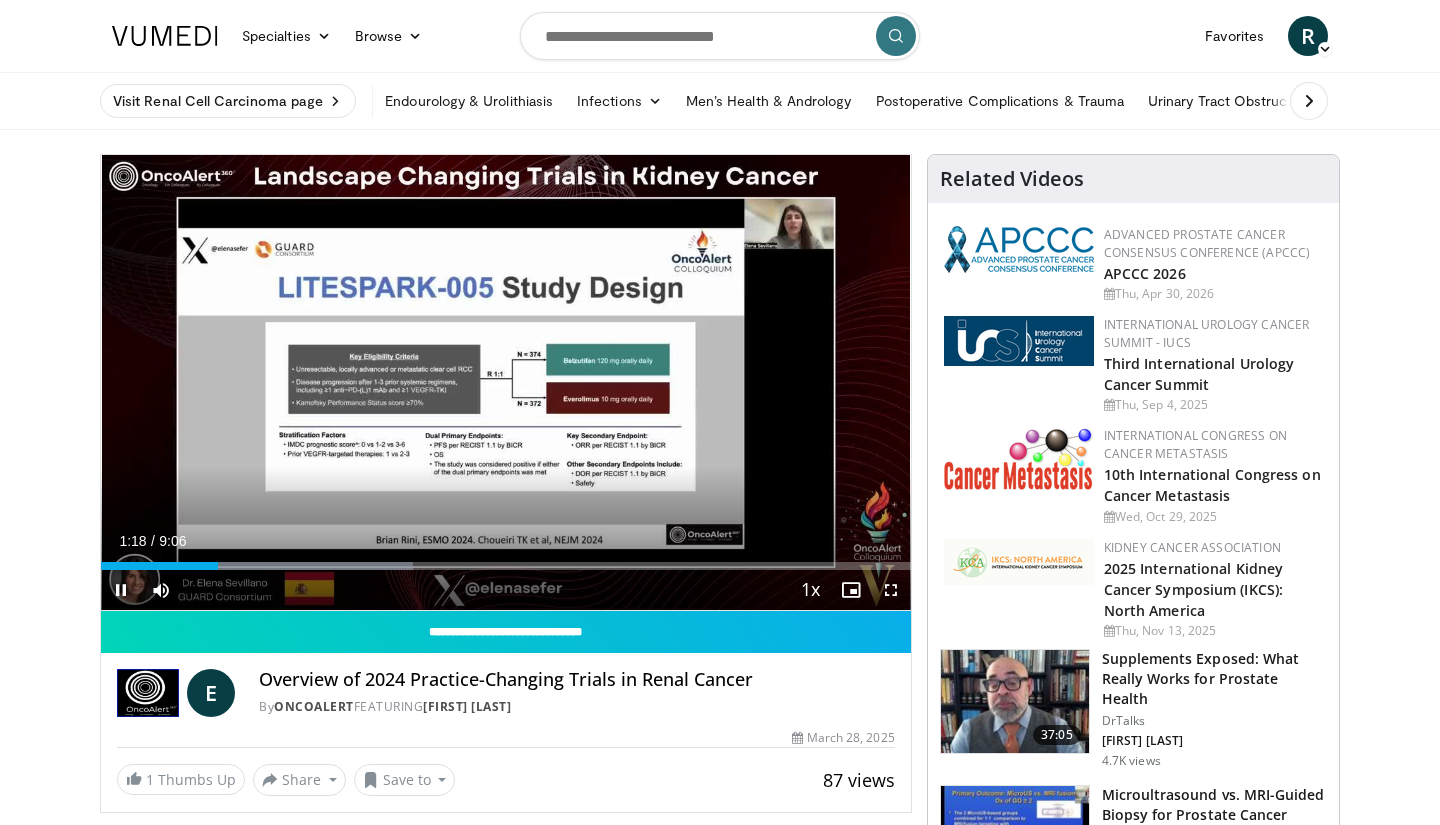 click at bounding box center (891, 590) 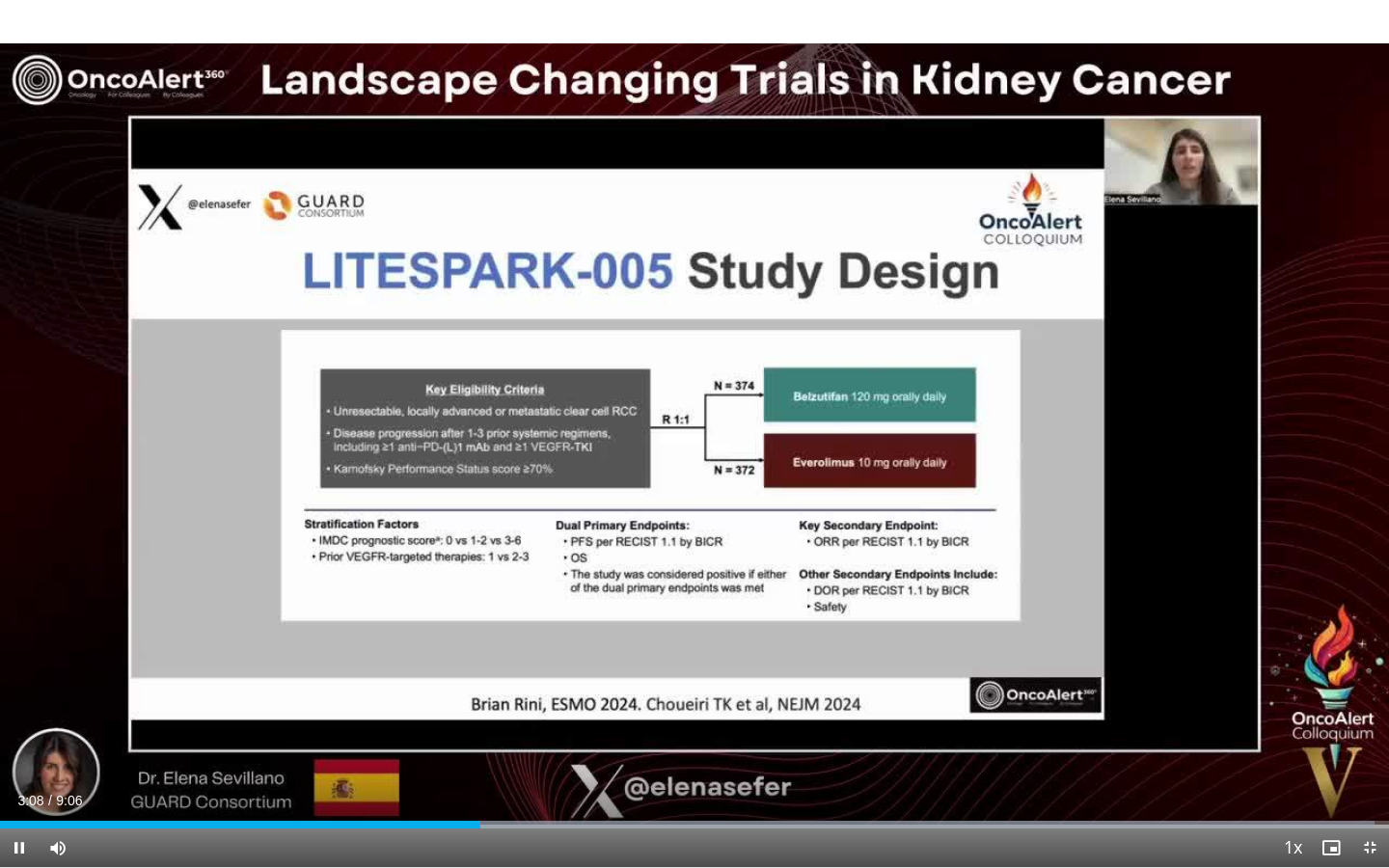 click at bounding box center (19, 848) 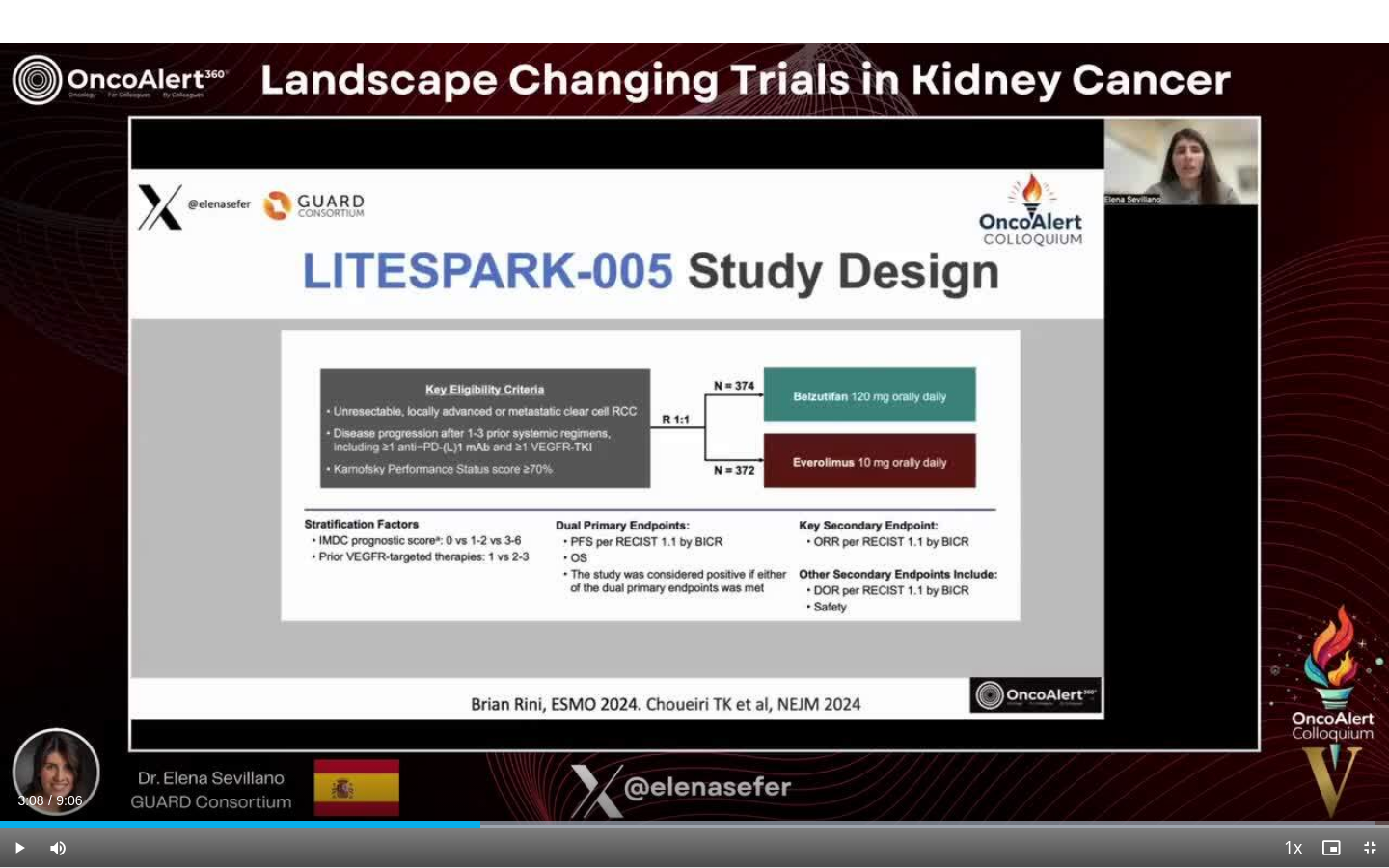 click at bounding box center (1370, 848) 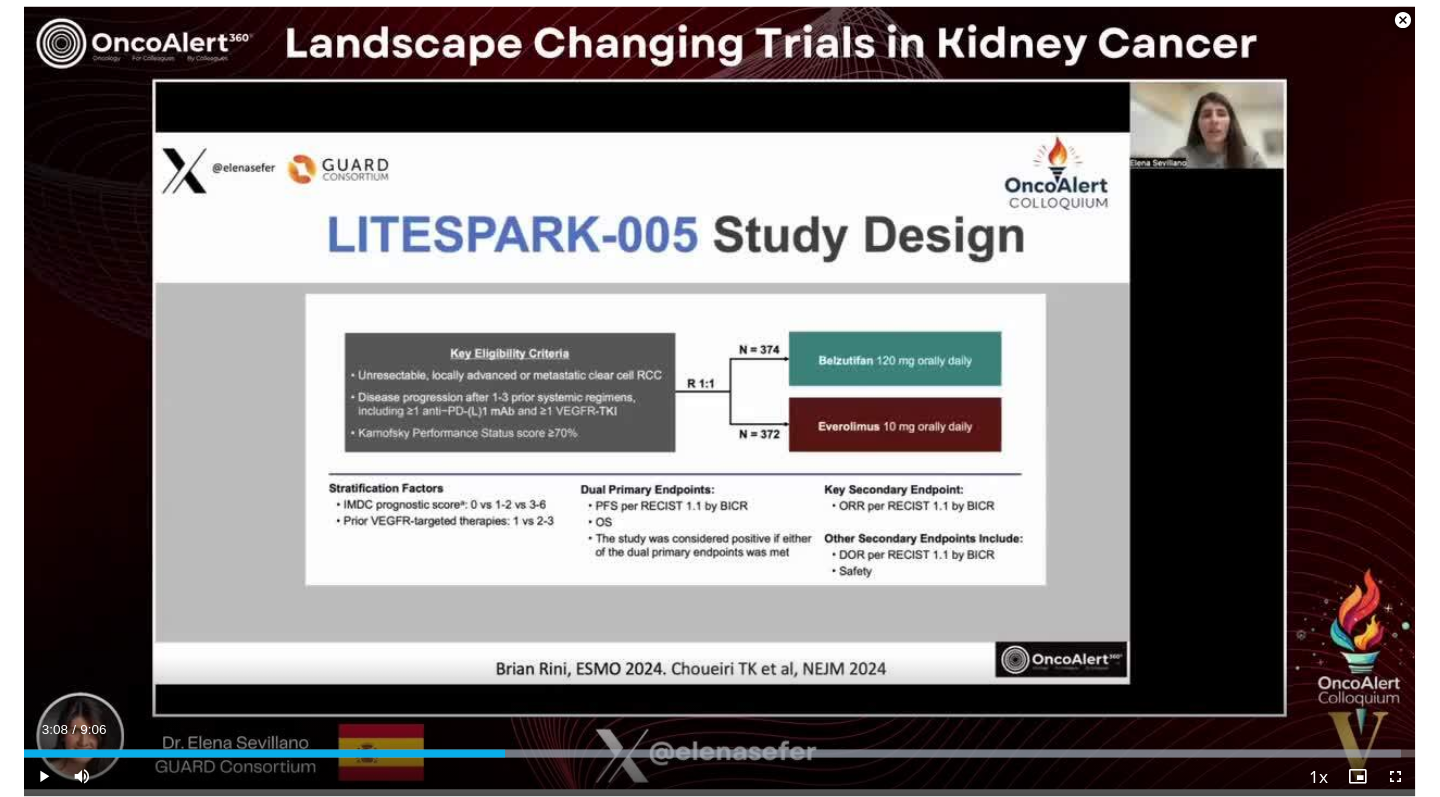 scroll, scrollTop: 1013, scrollLeft: 0, axis: vertical 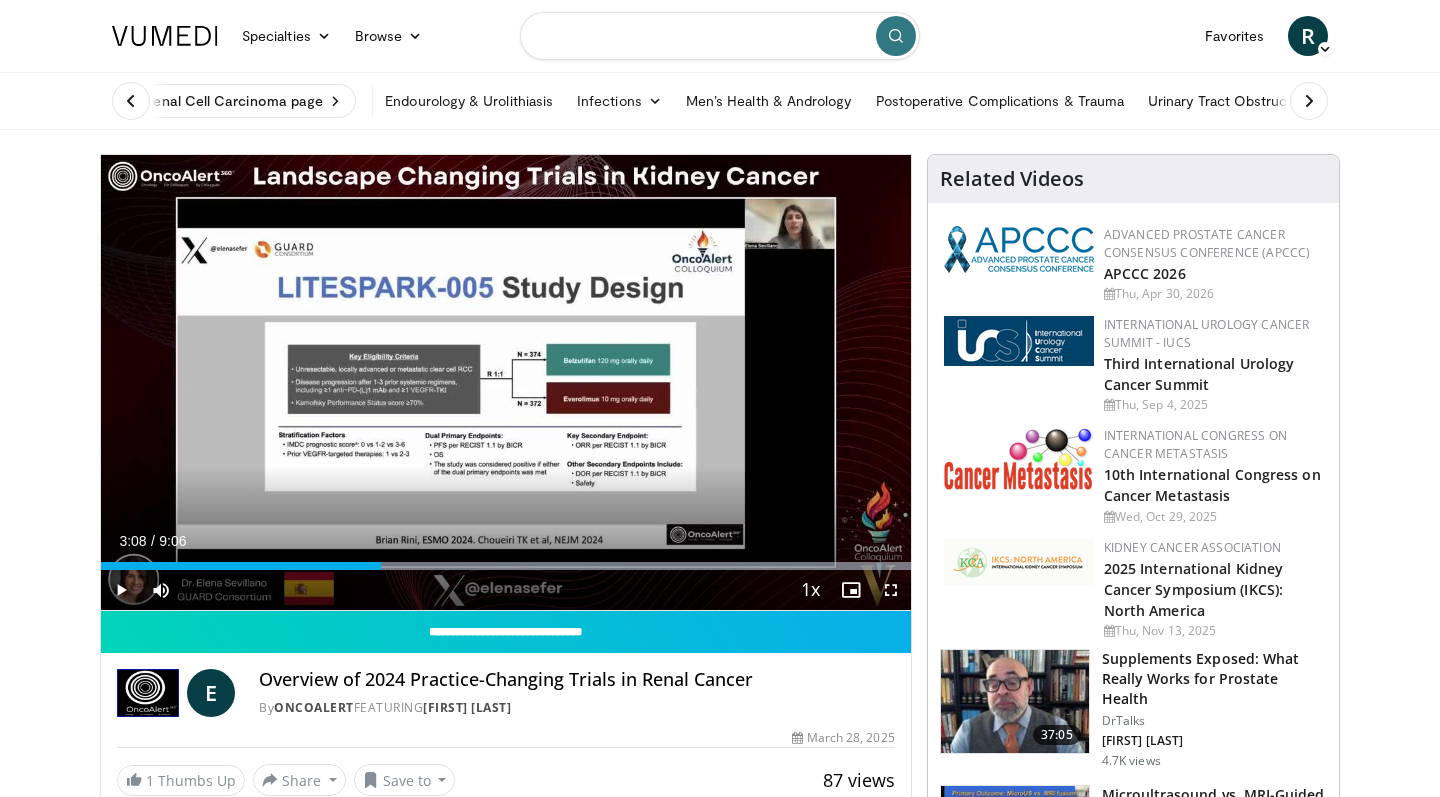 click at bounding box center (720, 36) 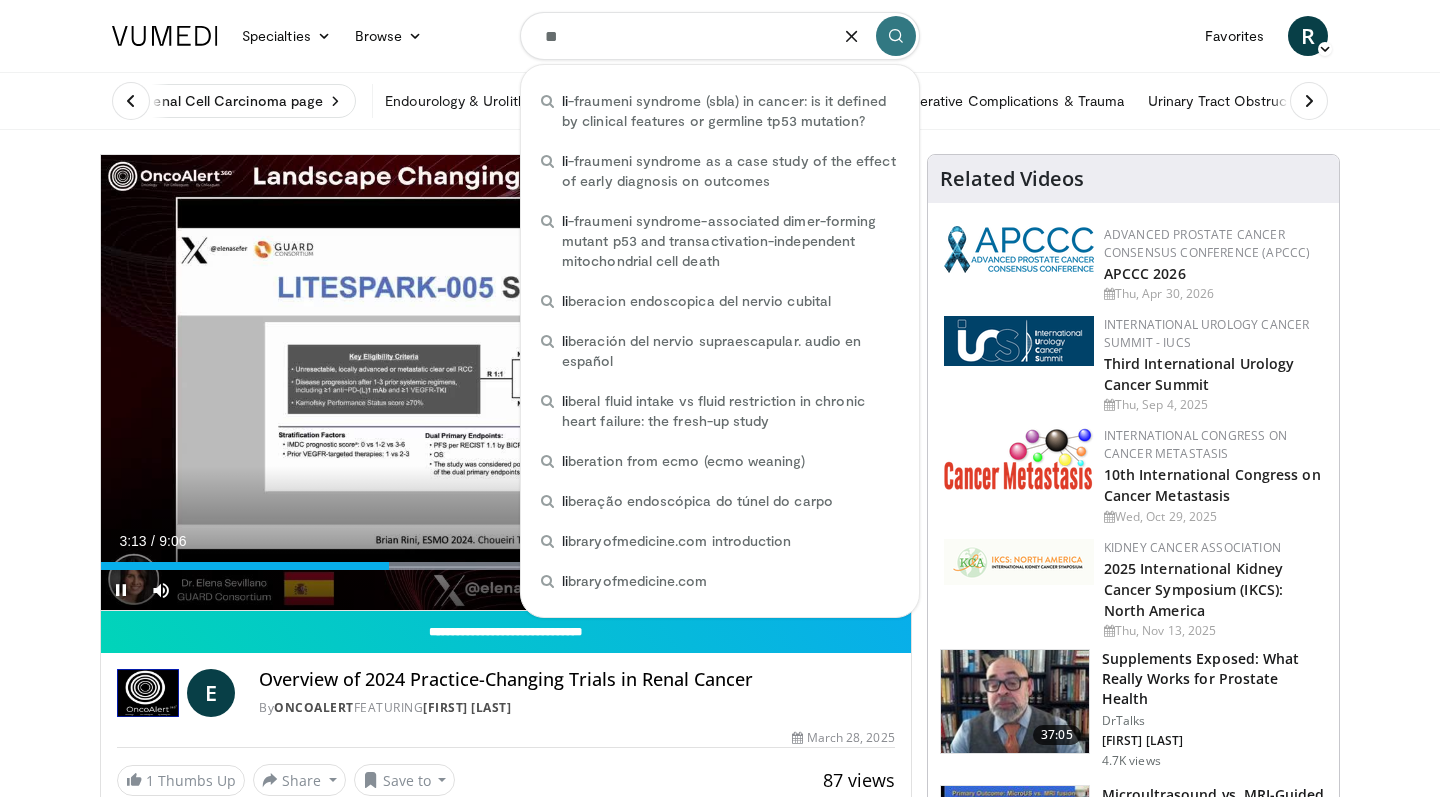 type on "**" 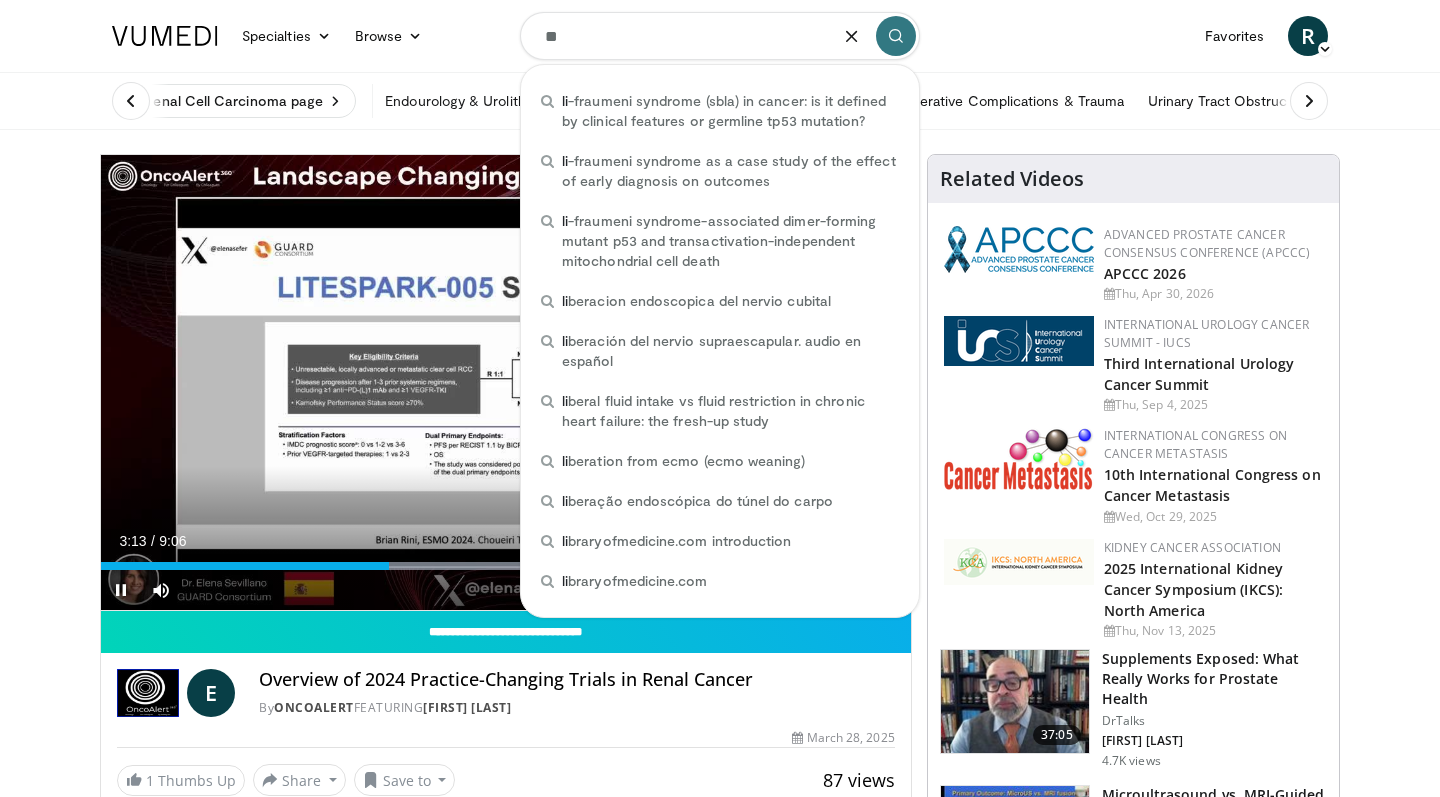 click at bounding box center [121, 590] 